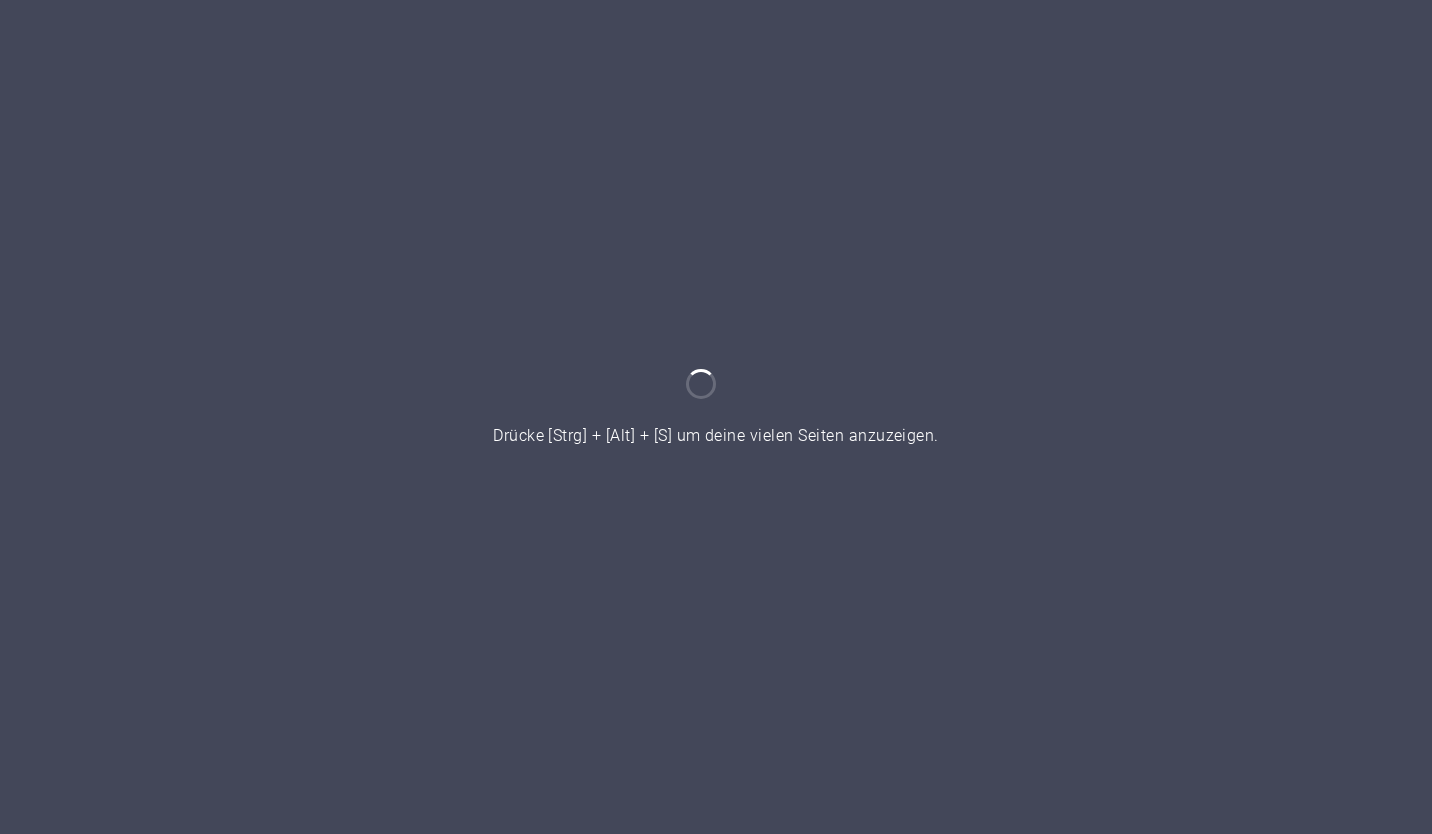 scroll, scrollTop: 0, scrollLeft: 0, axis: both 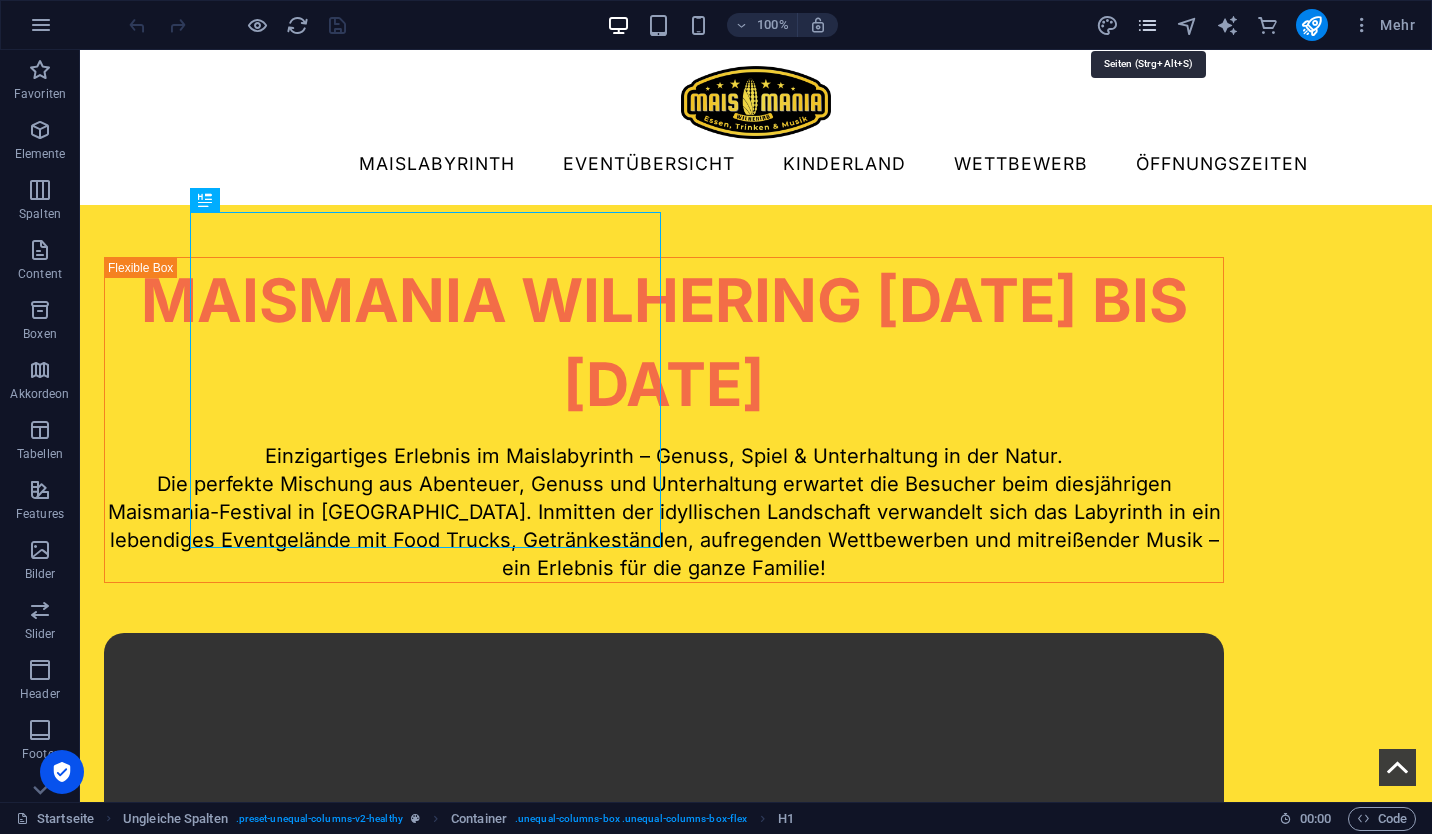 click at bounding box center (1147, 25) 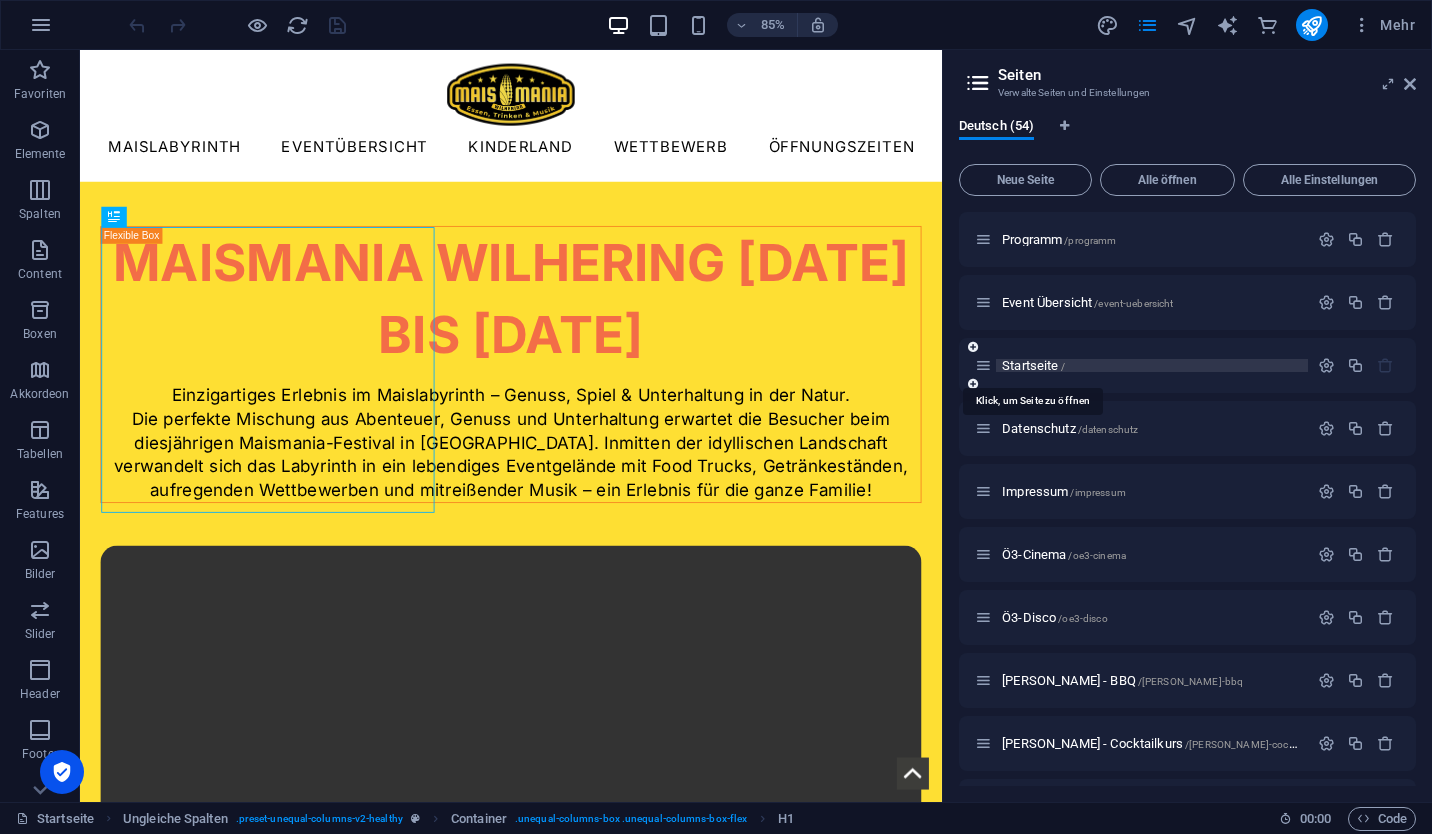 click on "Startseite /" at bounding box center [1033, 365] 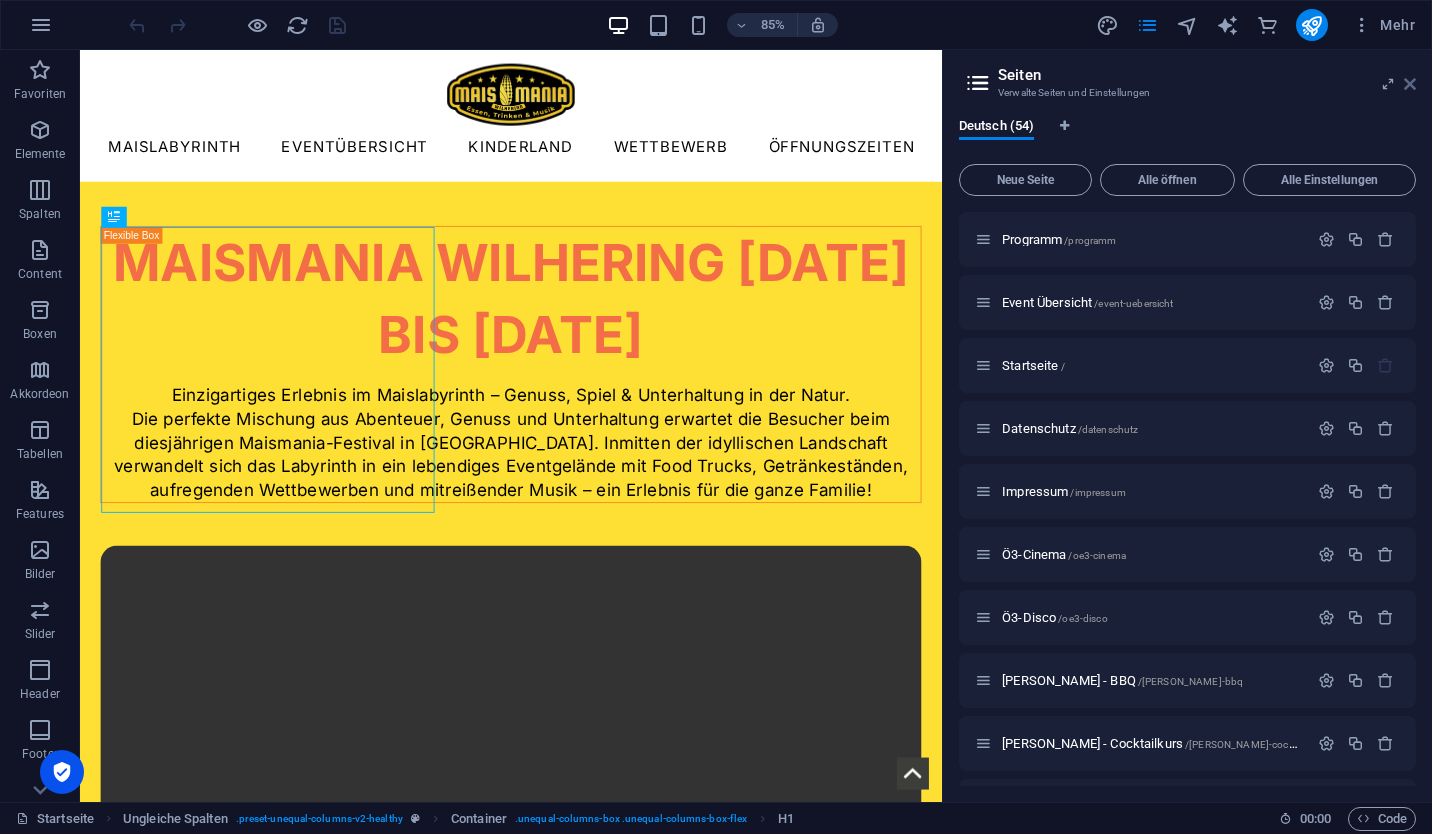 click at bounding box center [1410, 84] 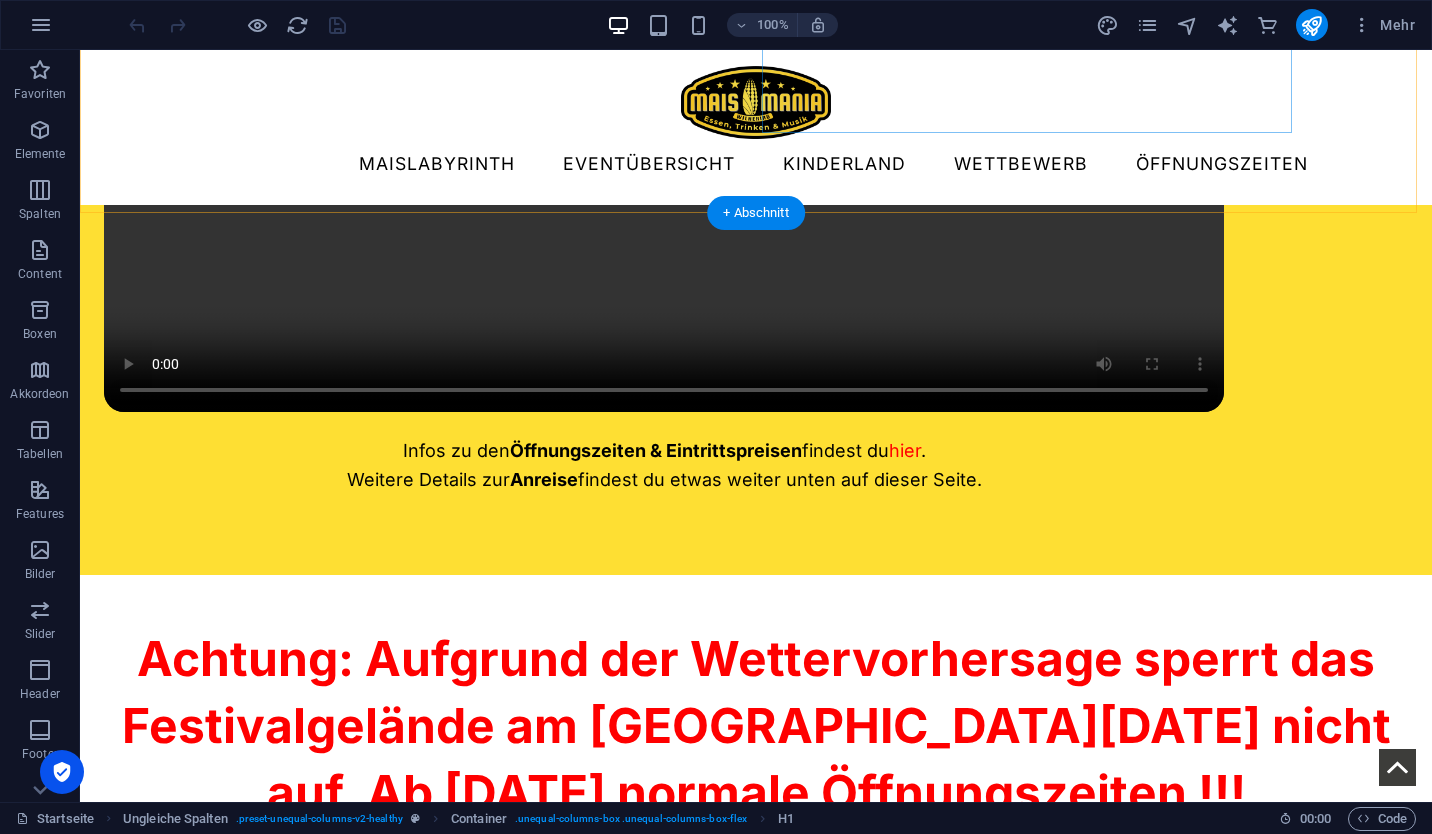 scroll, scrollTop: 645, scrollLeft: 0, axis: vertical 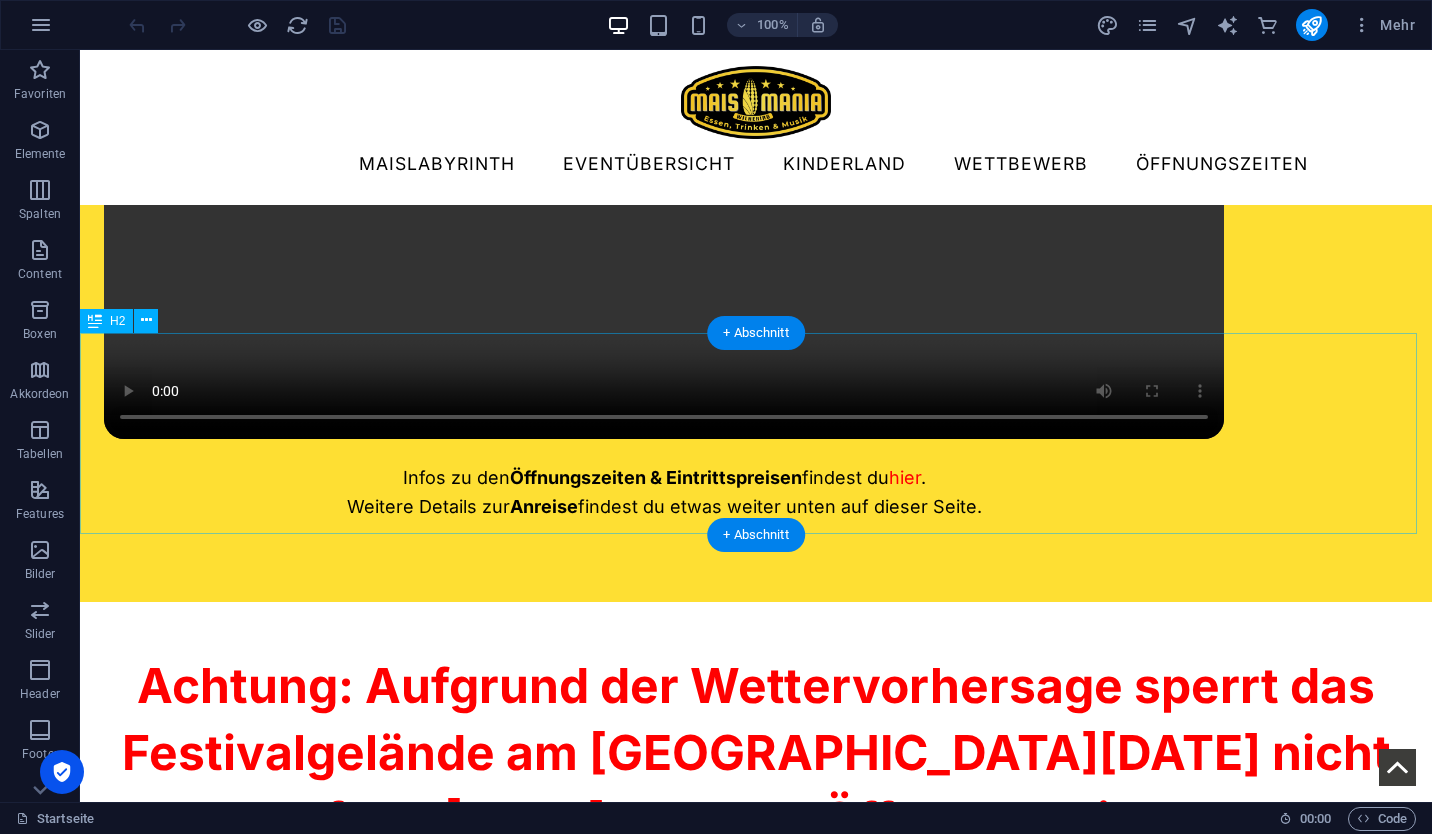 click on "Achtung: Aufgrund der Wettervorhersage sperrt das Festivalgelände am [GEOGRAPHIC_DATA][DATE] nicht auf. Ab [DATE] normale Öffnungszeiten !!!" at bounding box center [756, 753] 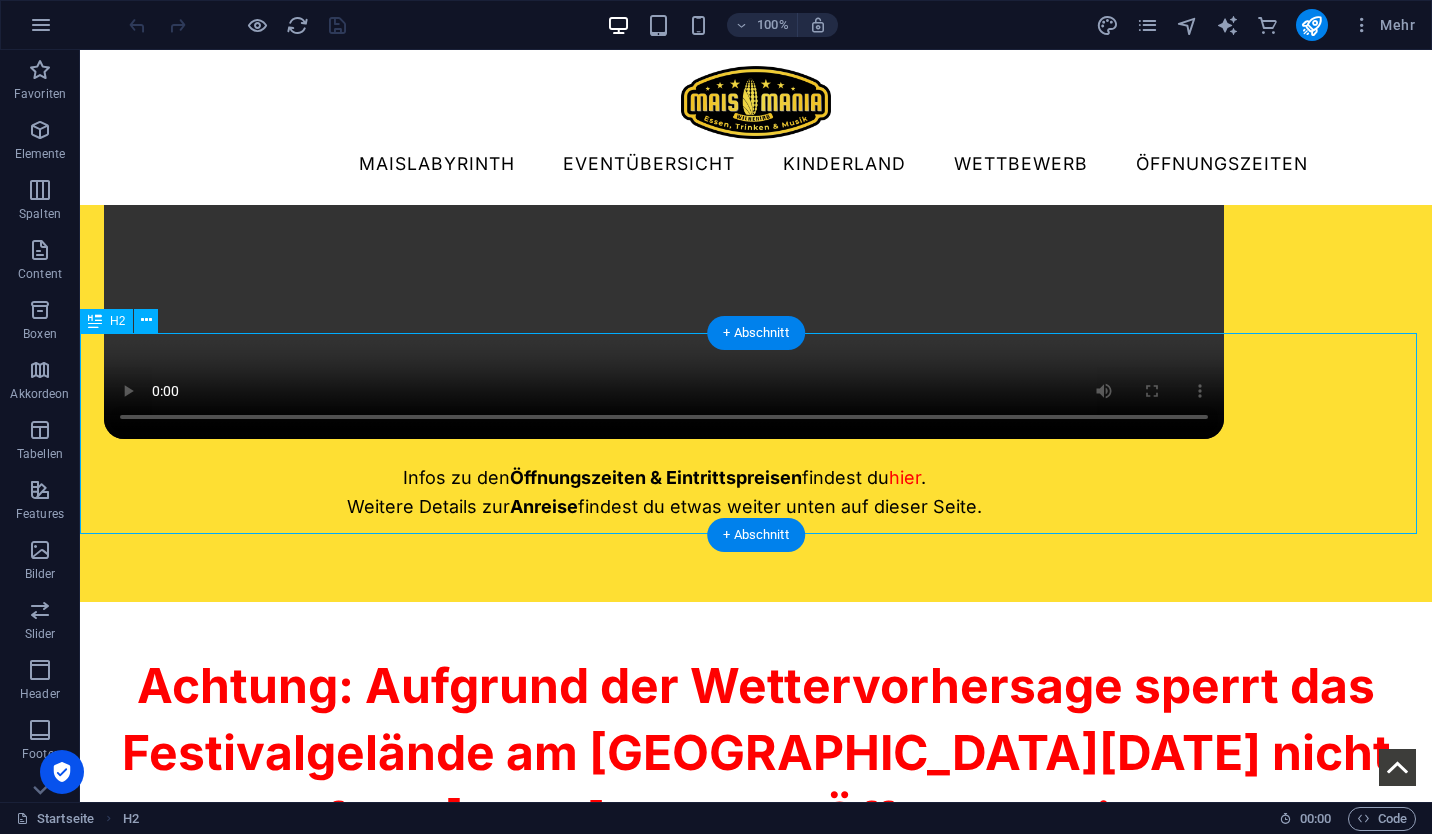 click on "Achtung: Aufgrund der Wettervorhersage sperrt das Festivalgelände am [GEOGRAPHIC_DATA][DATE] nicht auf. Ab [DATE] normale Öffnungszeiten !!!" at bounding box center (756, 753) 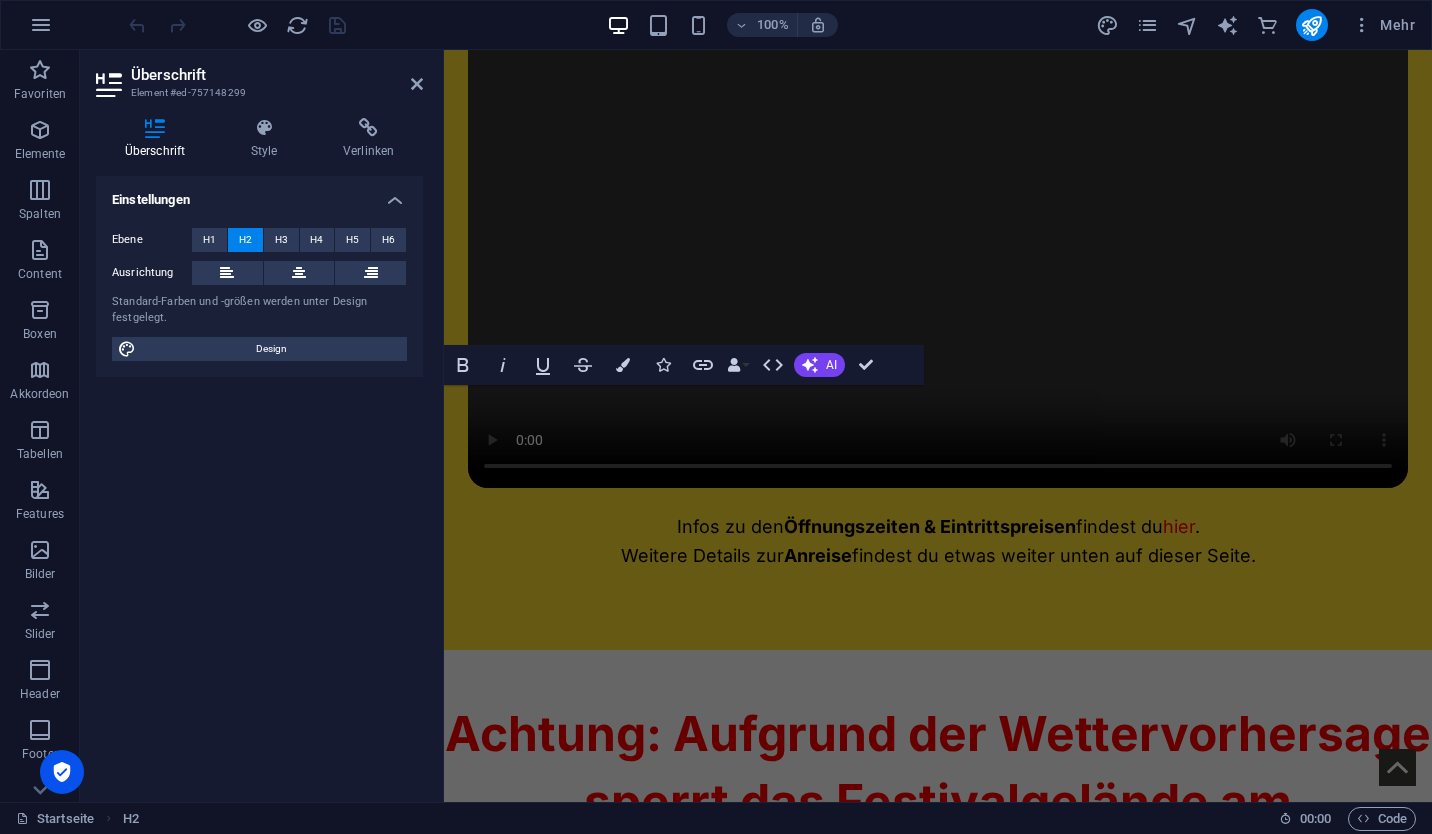 scroll, scrollTop: 1460, scrollLeft: 0, axis: vertical 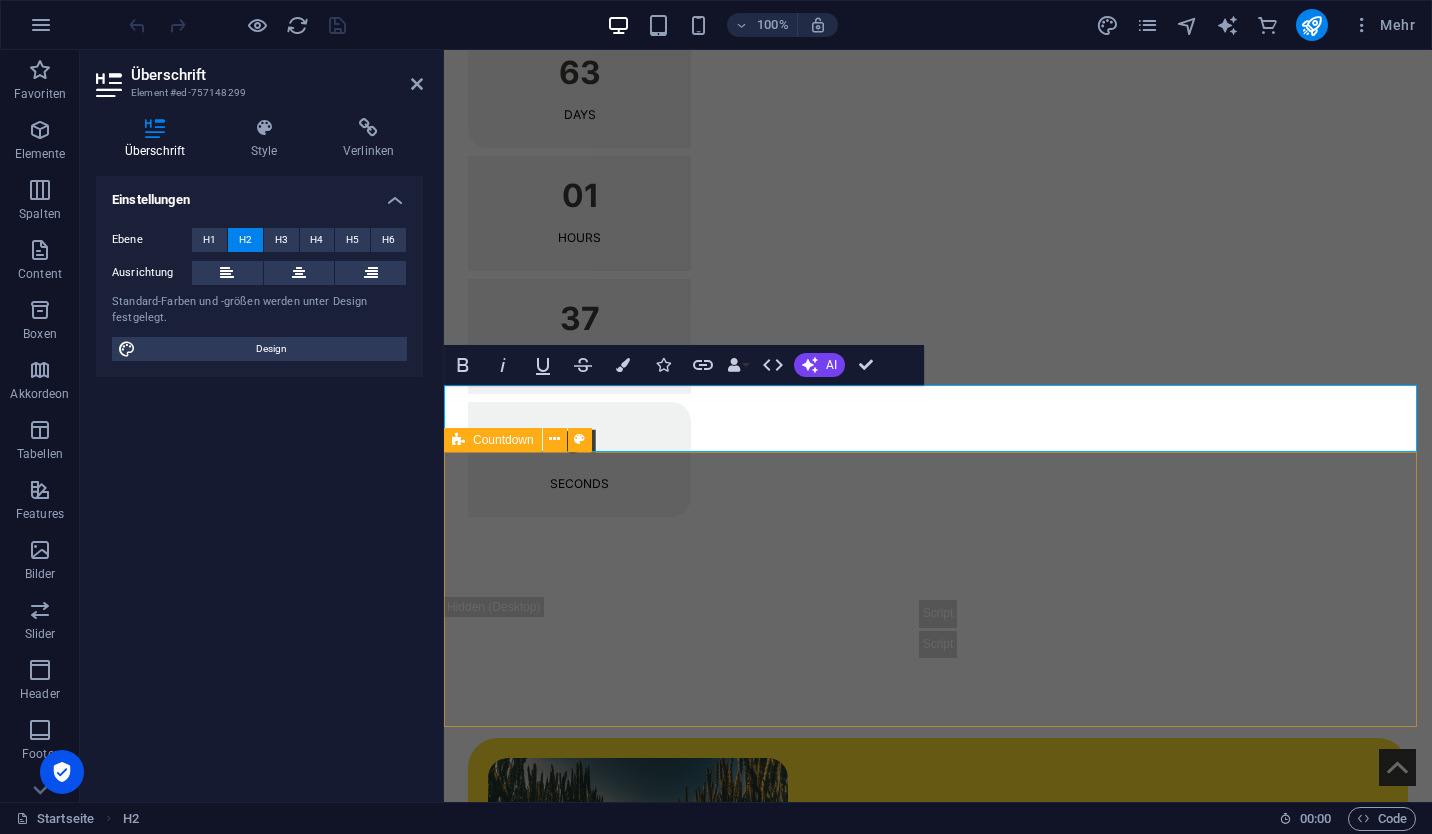 type 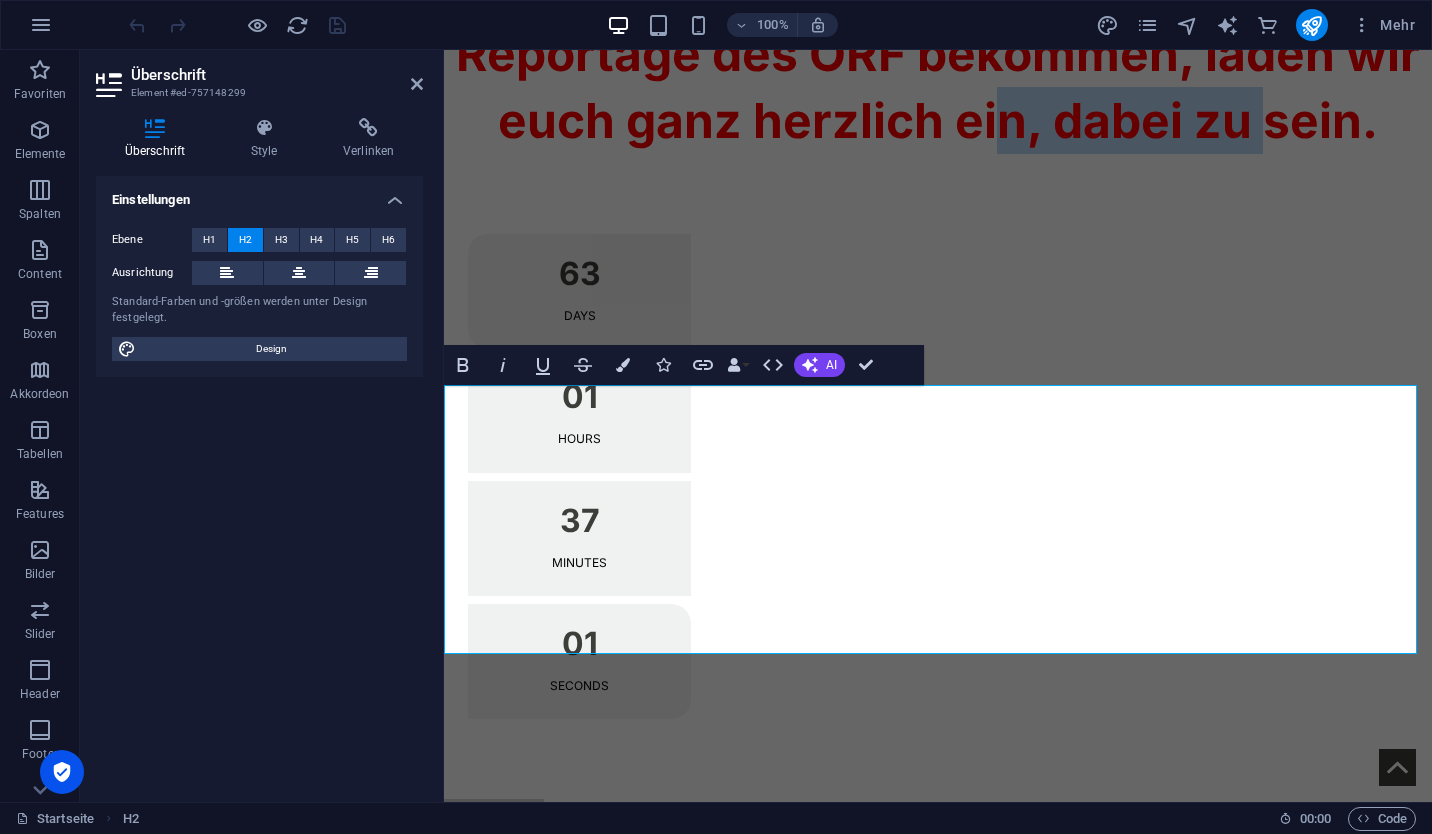 drag, startPoint x: 1196, startPoint y: 636, endPoint x: 850, endPoint y: 567, distance: 352.813 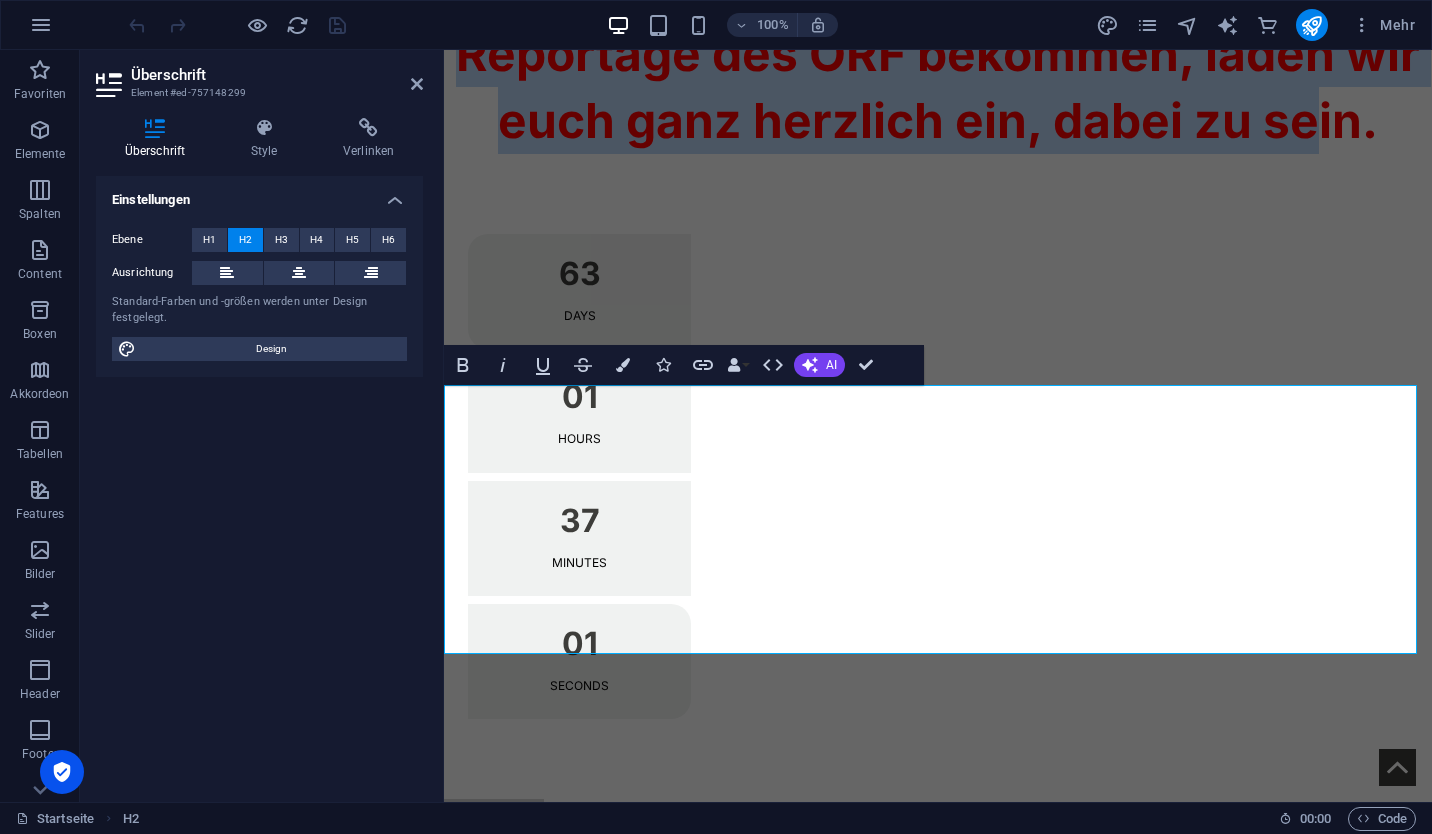 drag, startPoint x: 1254, startPoint y: 621, endPoint x: 498, endPoint y: 404, distance: 786.52716 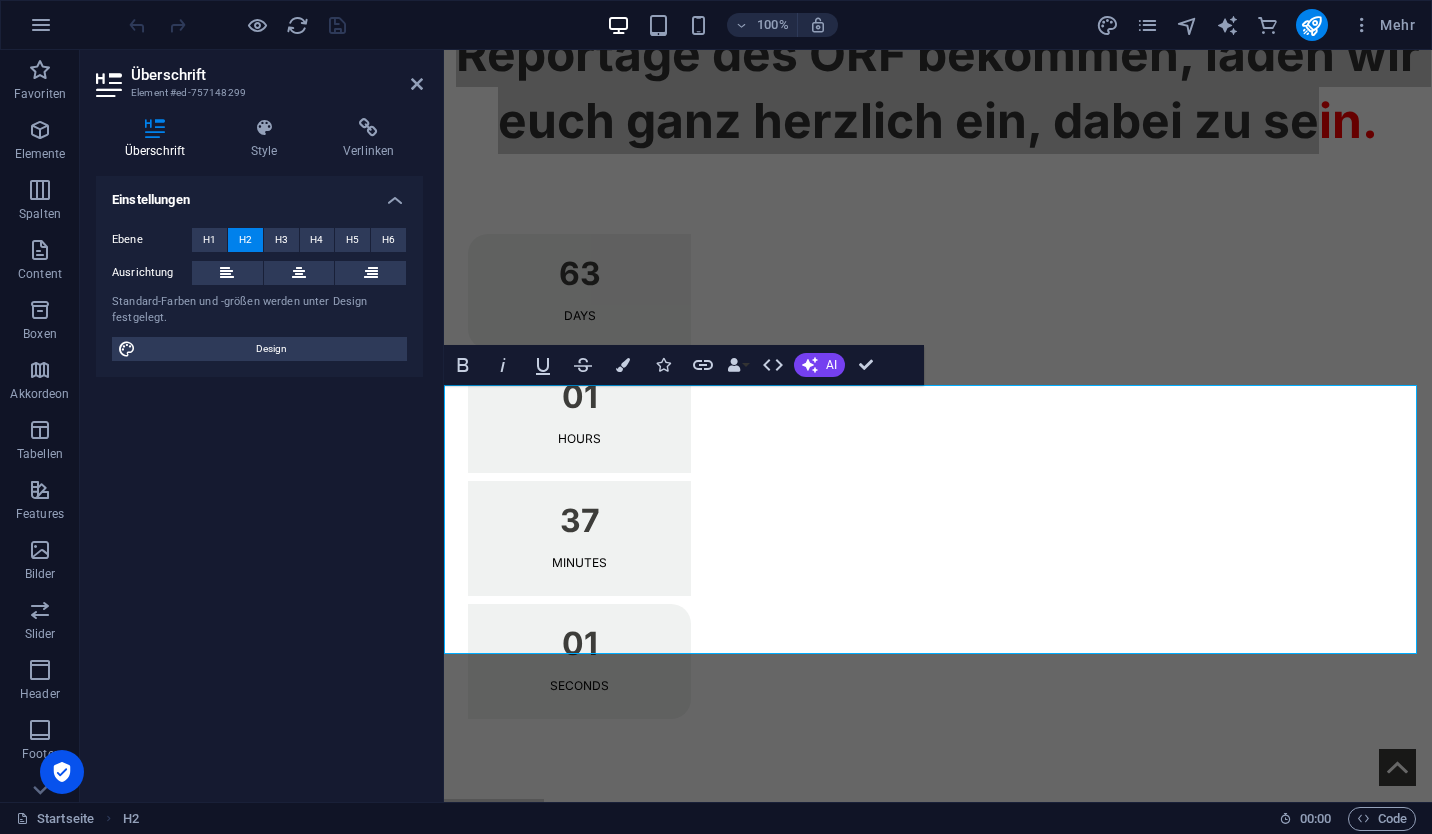 drag, startPoint x: 324, startPoint y: 399, endPoint x: 330, endPoint y: 444, distance: 45.39824 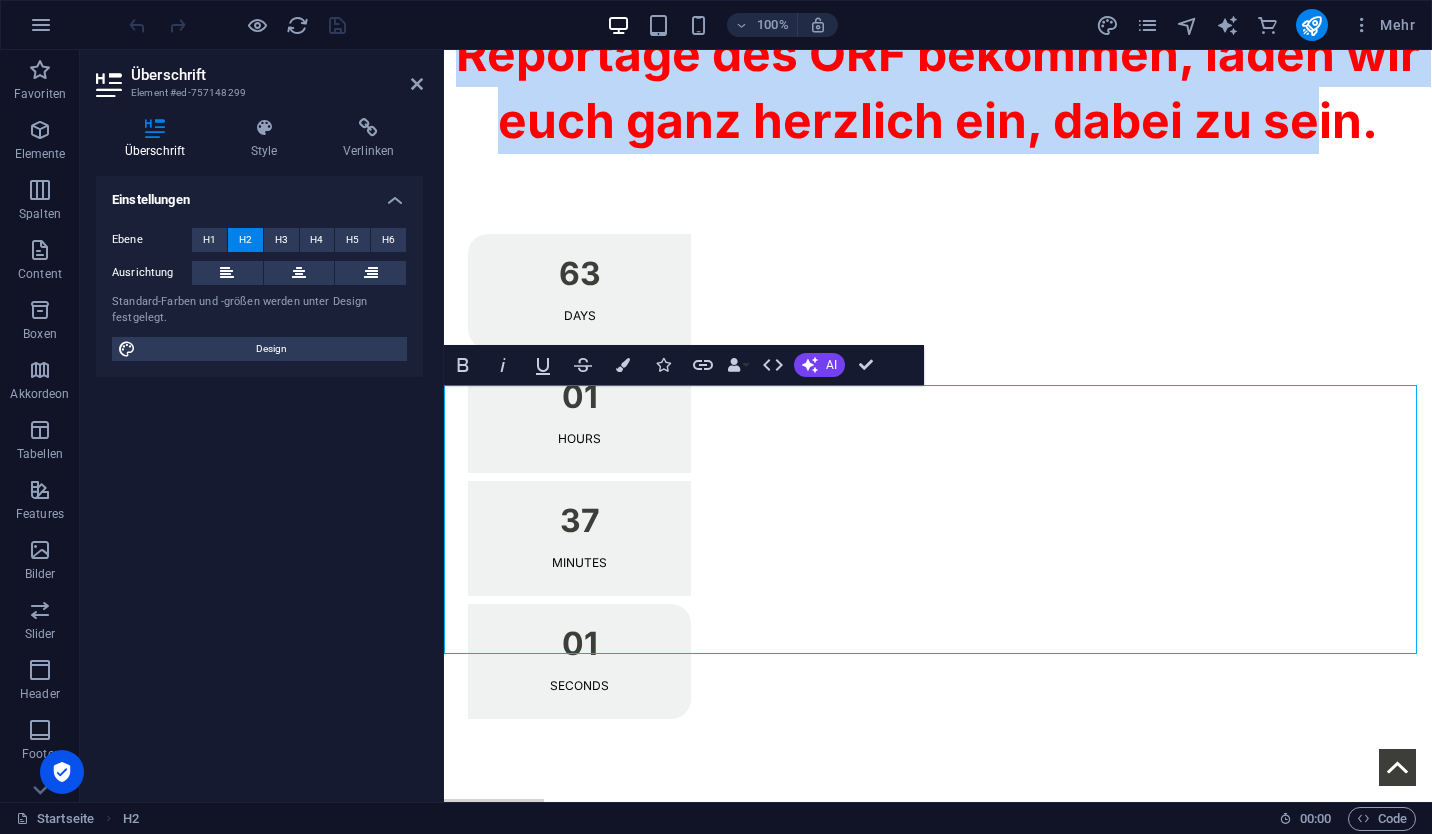 drag, startPoint x: 1258, startPoint y: 620, endPoint x: 506, endPoint y: 427, distance: 776.3717 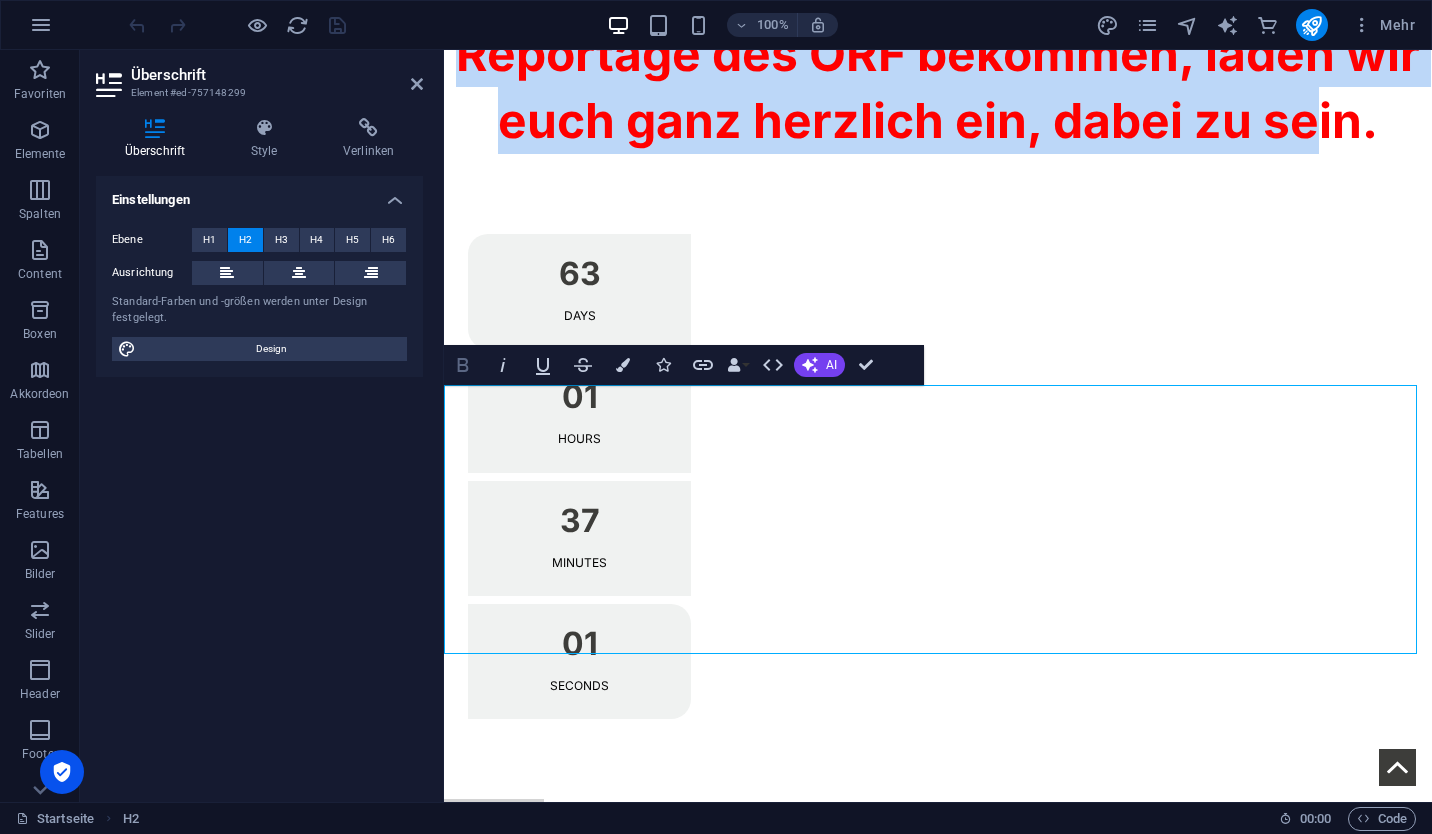 click 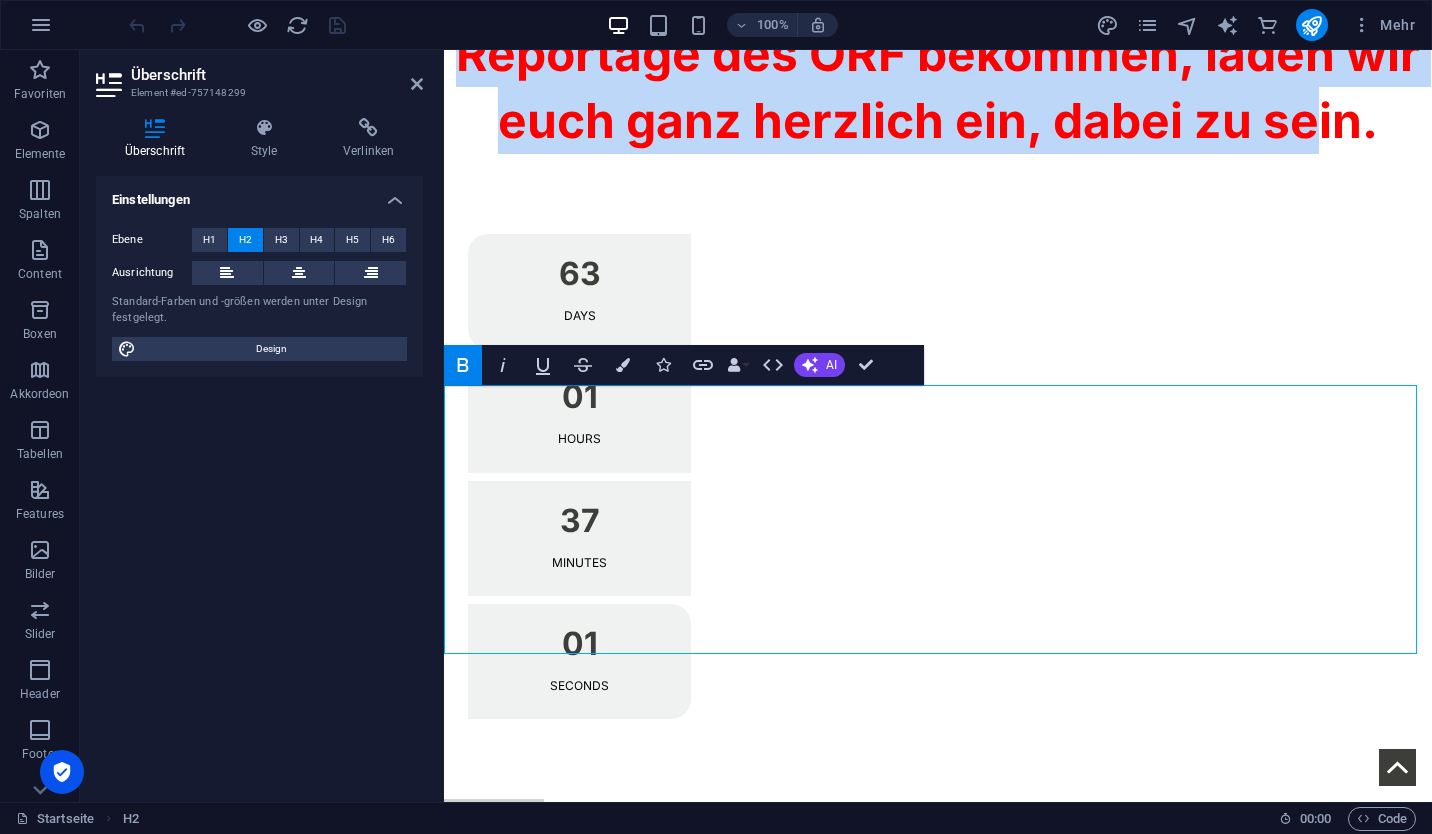 click 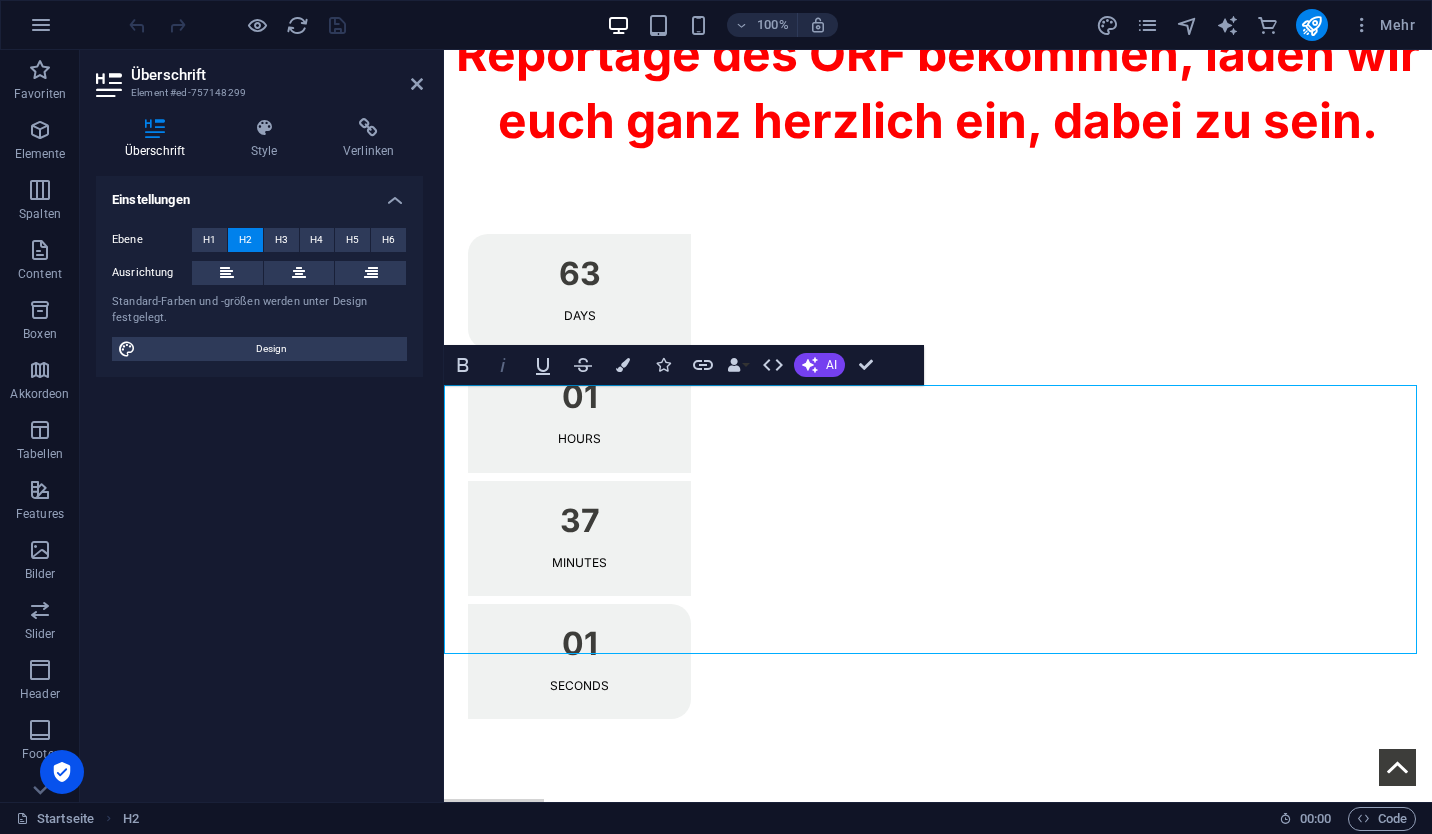 click 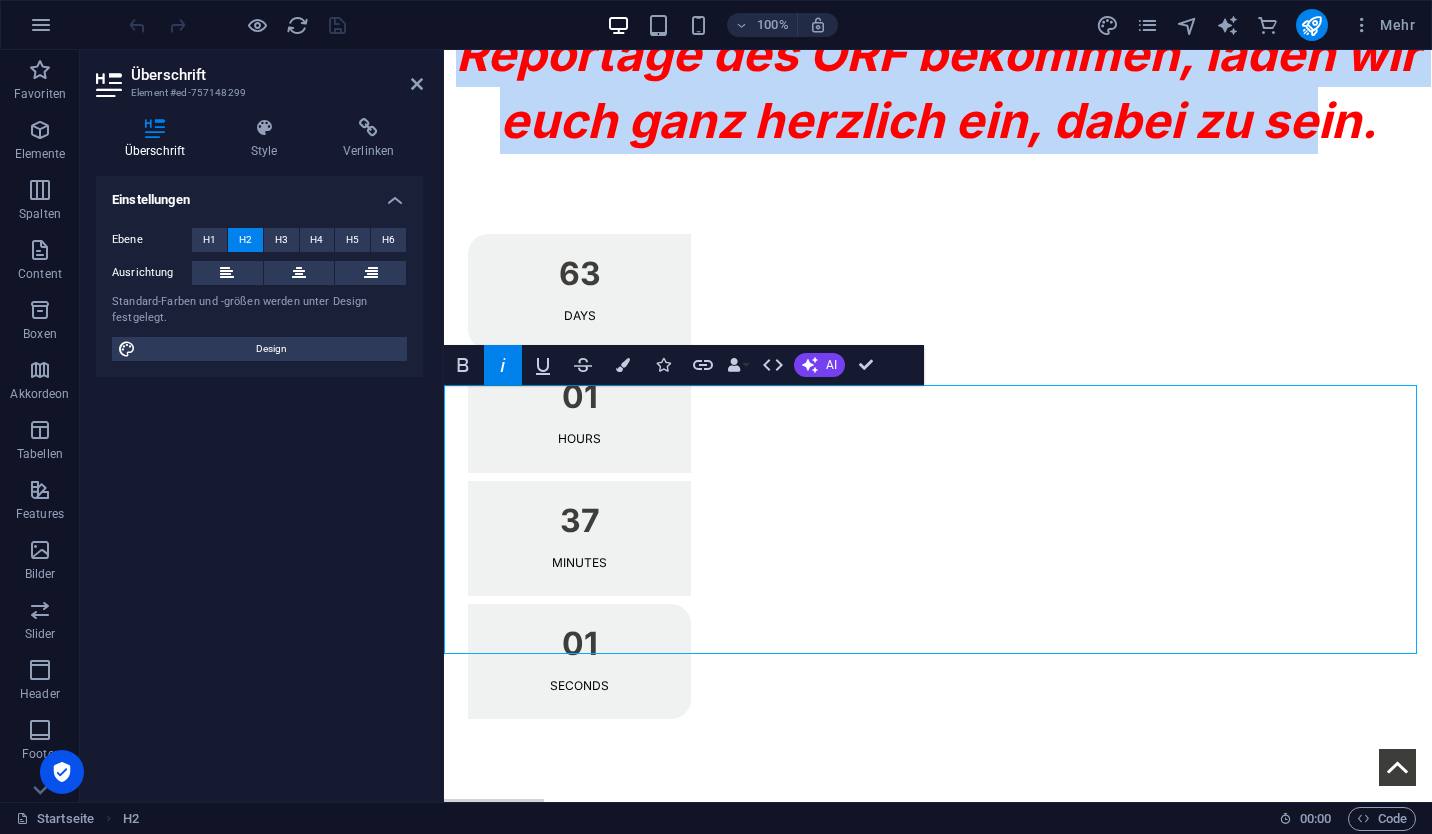 click 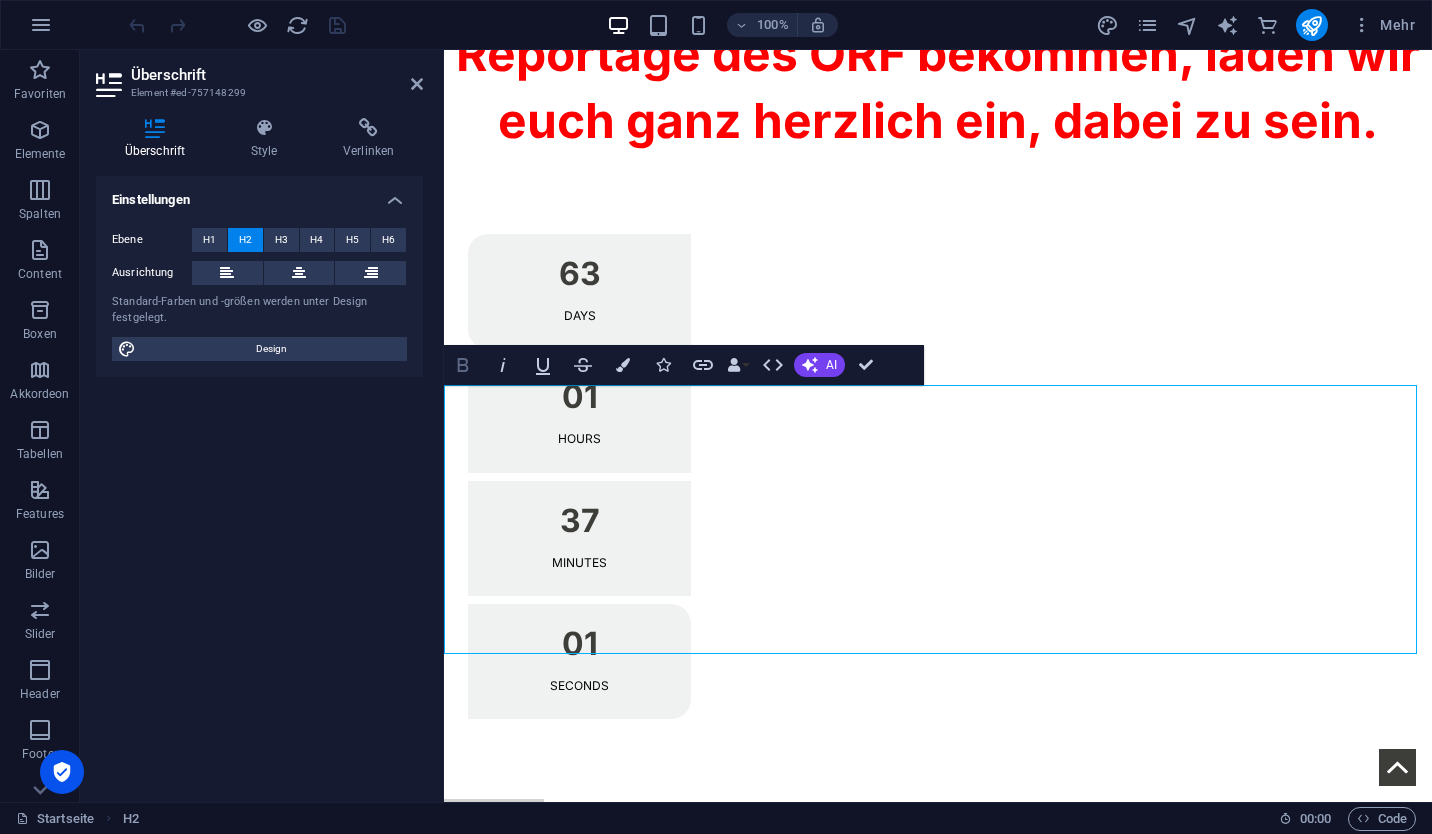 click 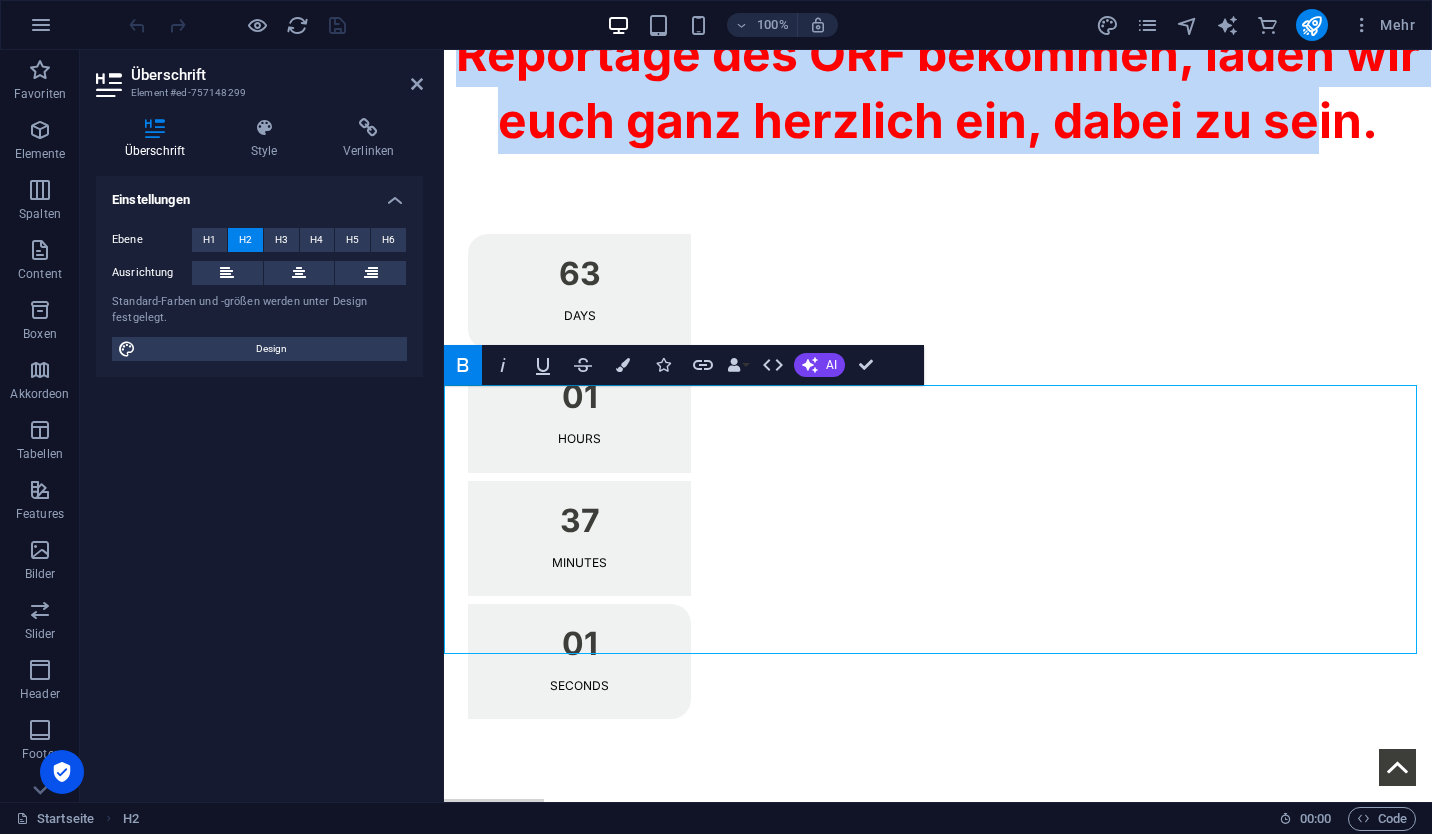 click 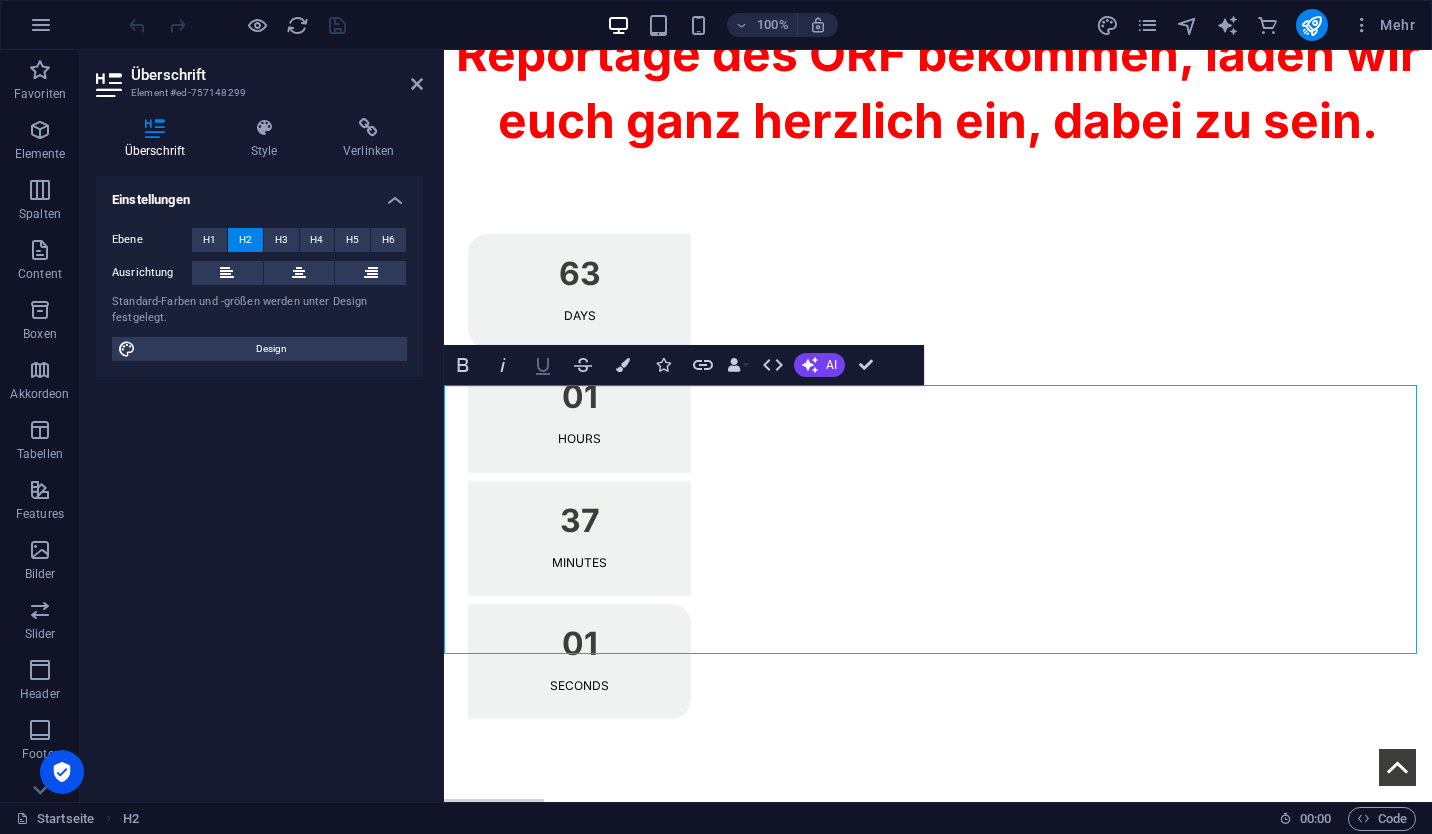 click 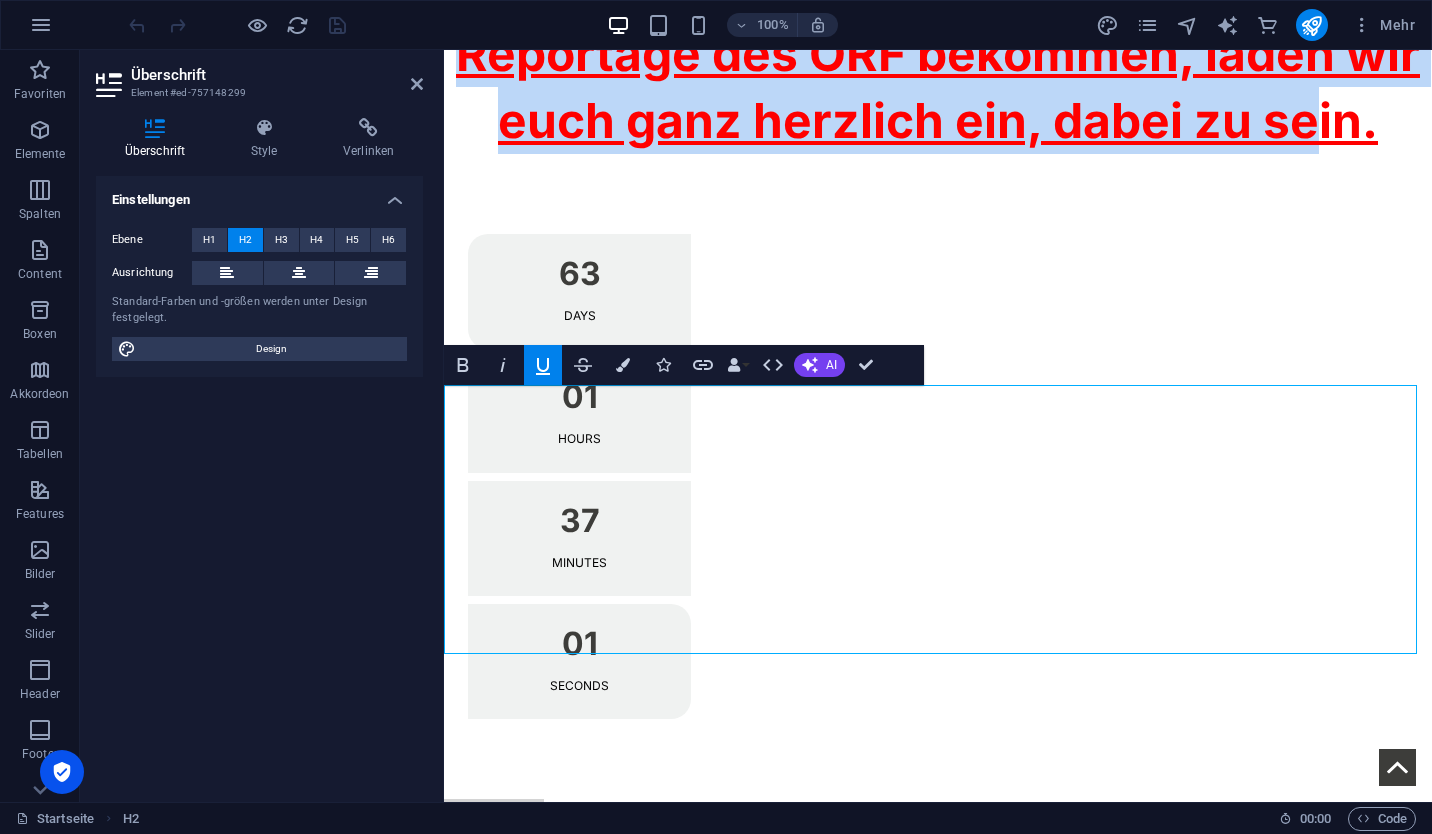 click 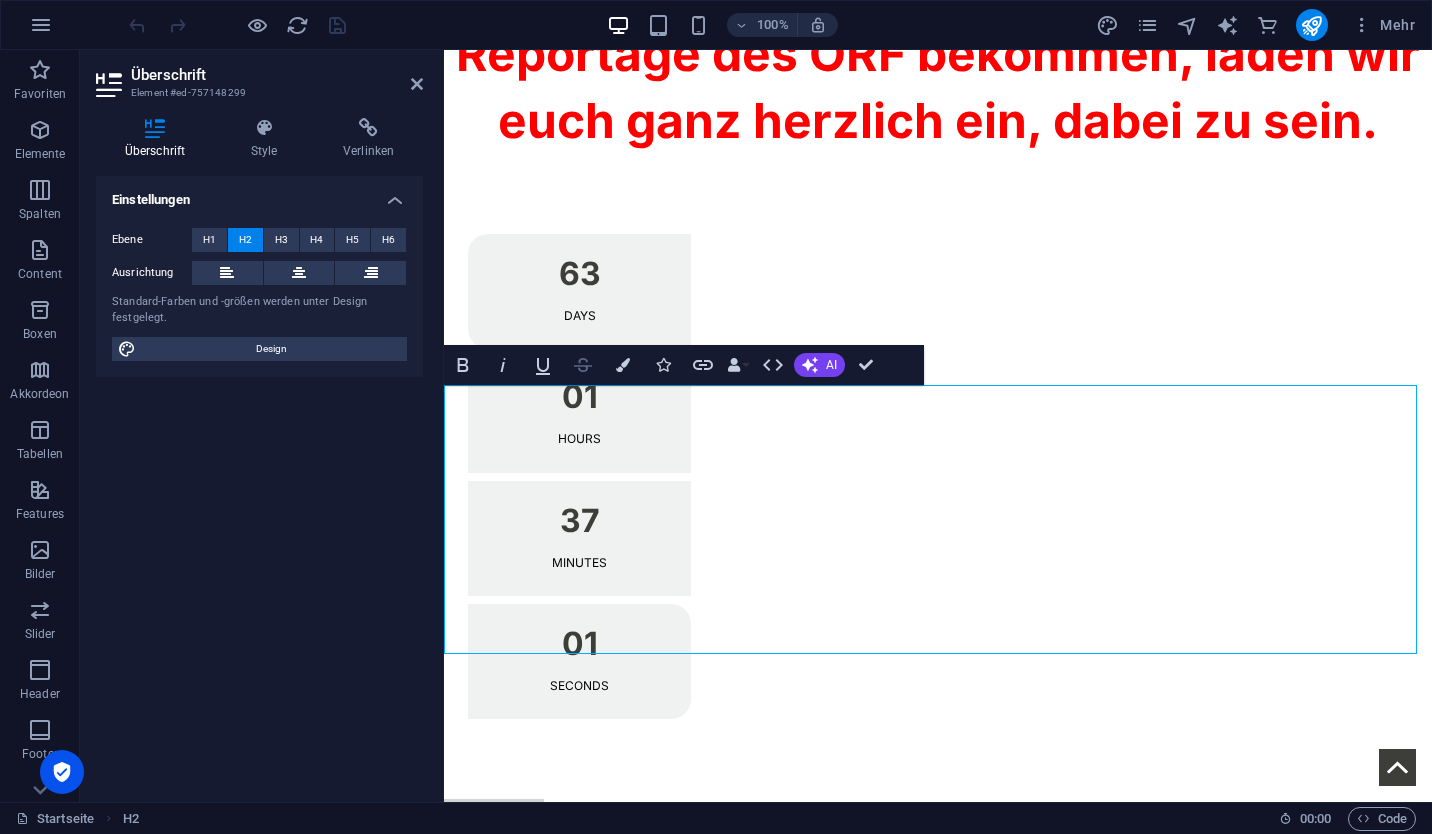 click 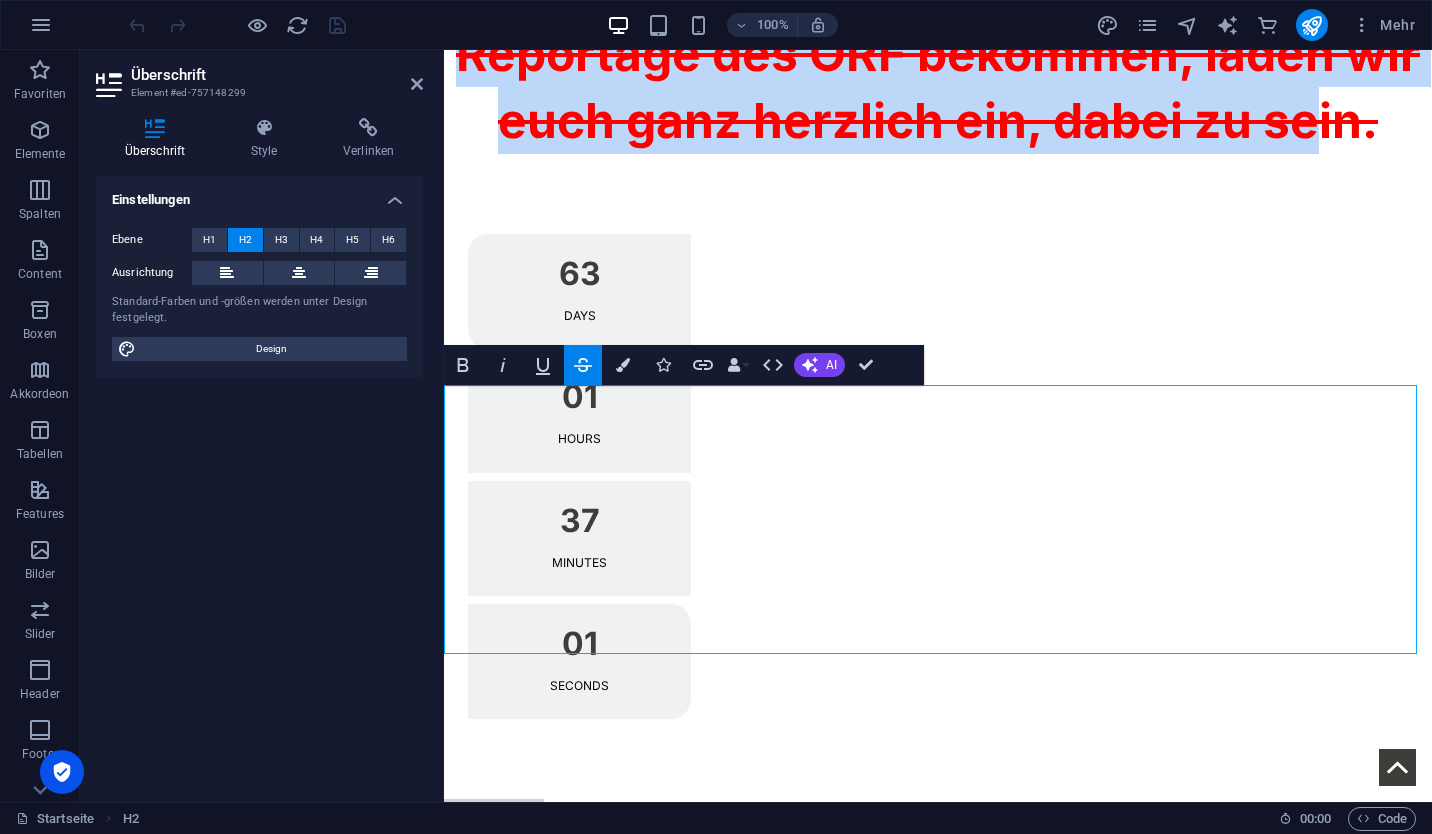 click 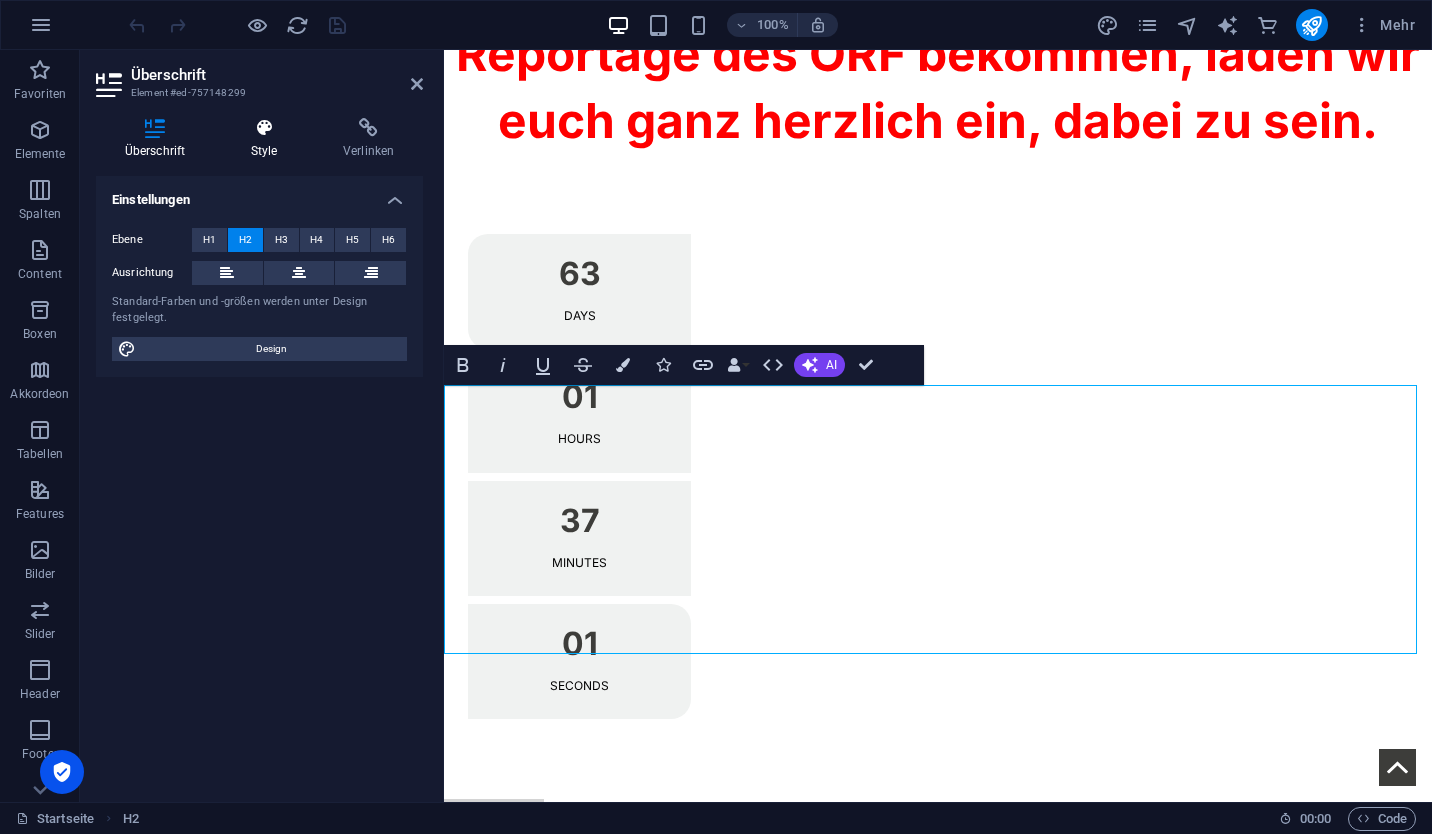 click on "Style" at bounding box center (268, 139) 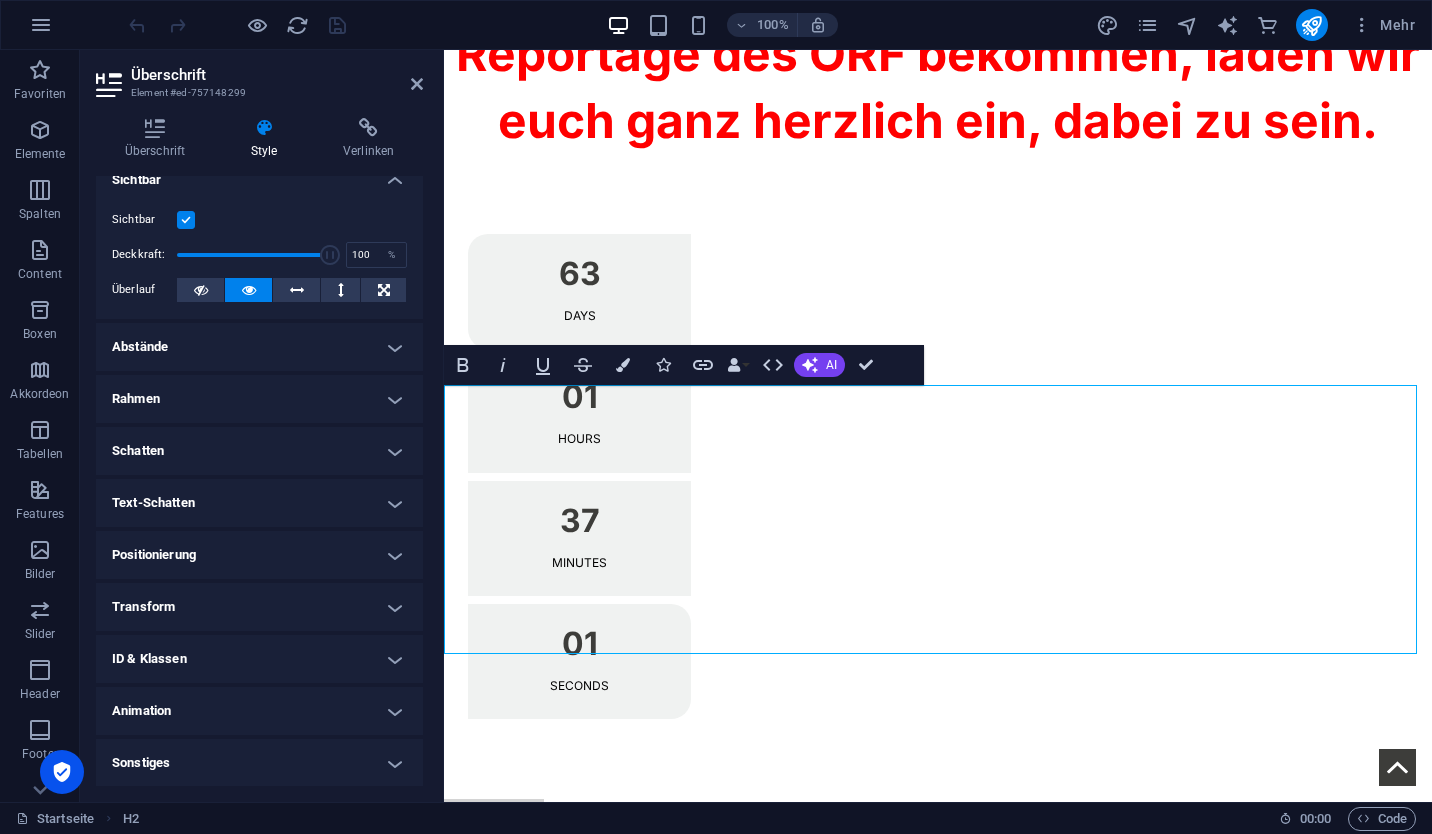 scroll, scrollTop: 0, scrollLeft: 0, axis: both 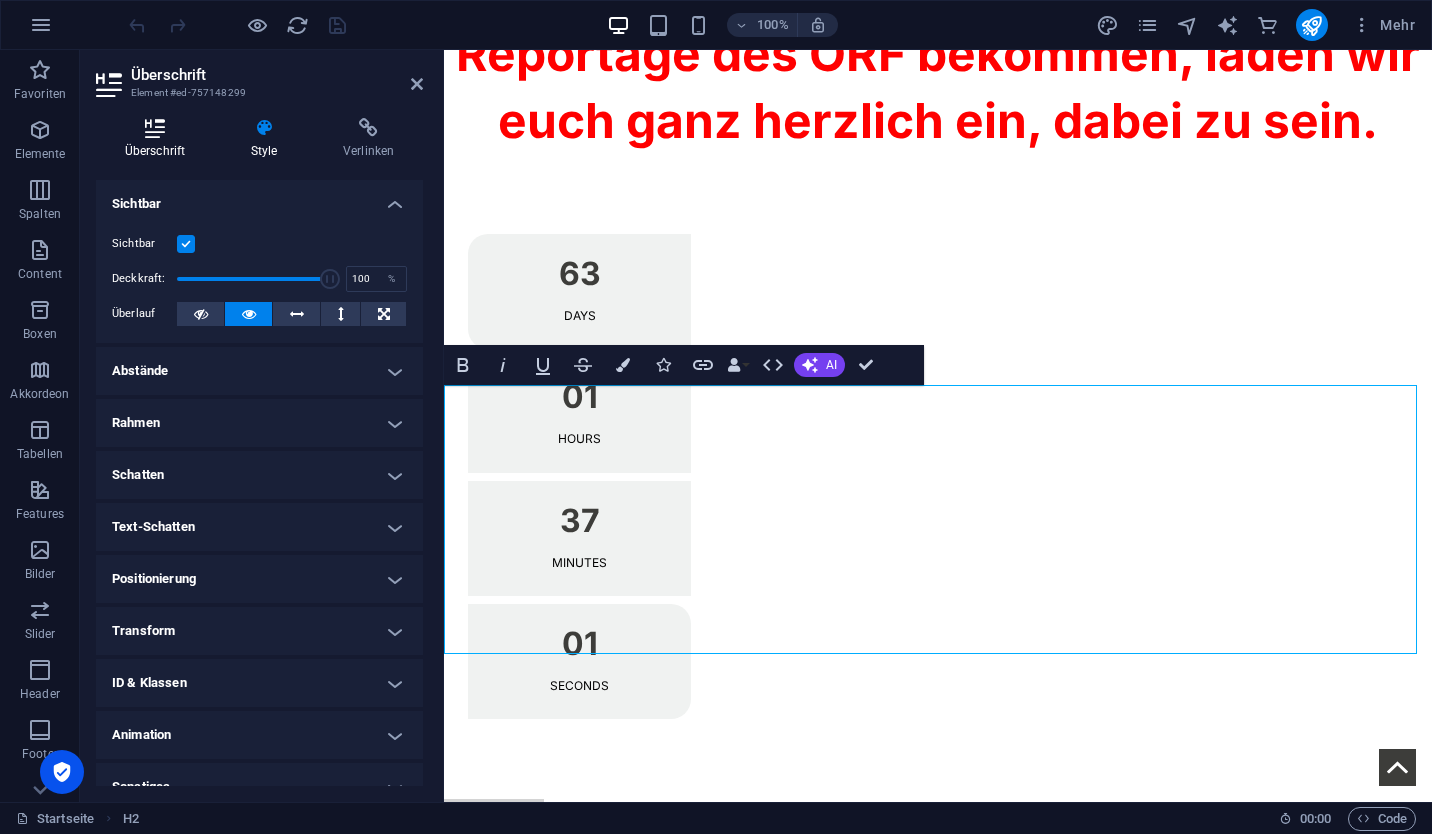 click at bounding box center (155, 128) 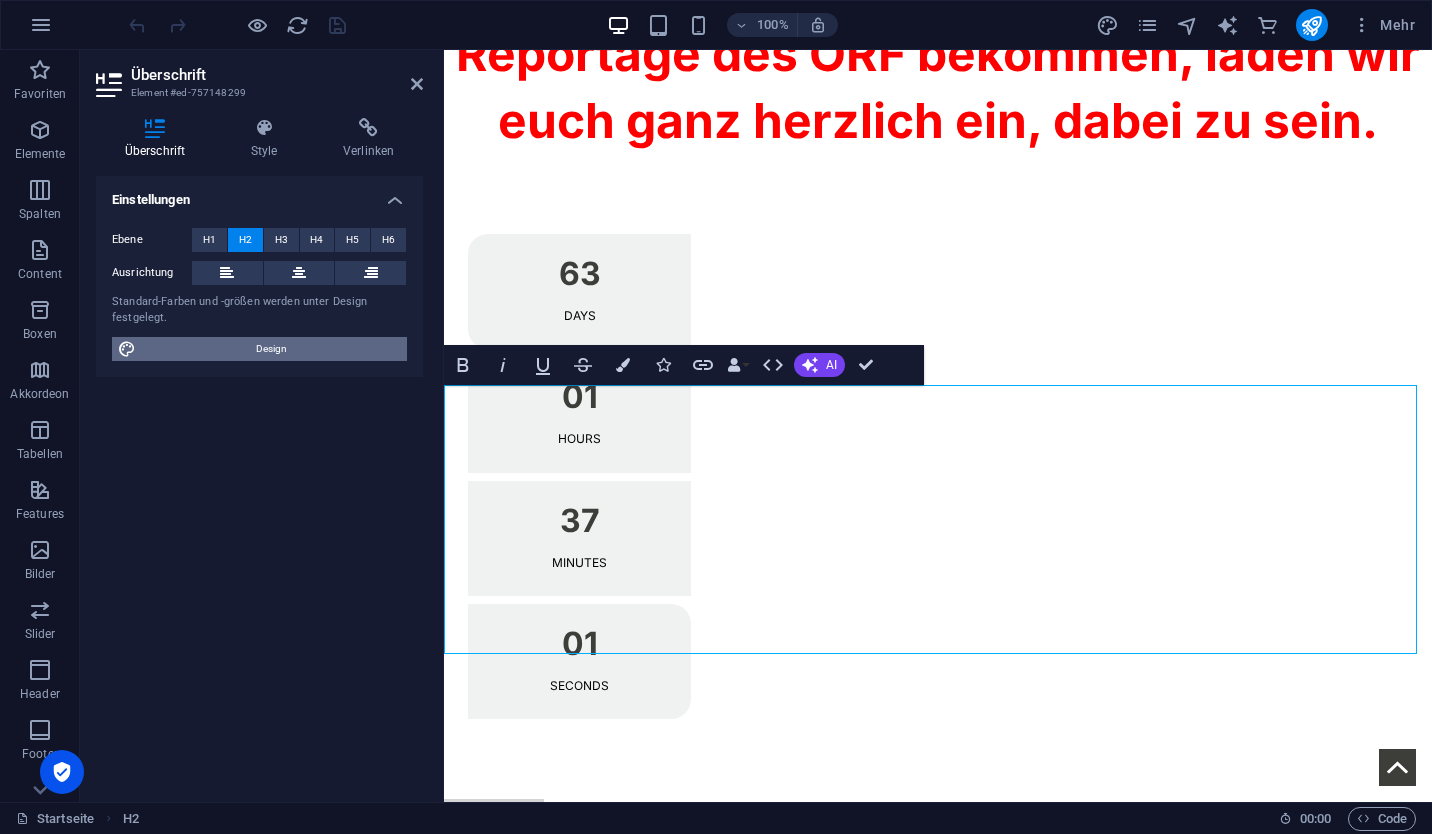 click on "Design" at bounding box center [271, 349] 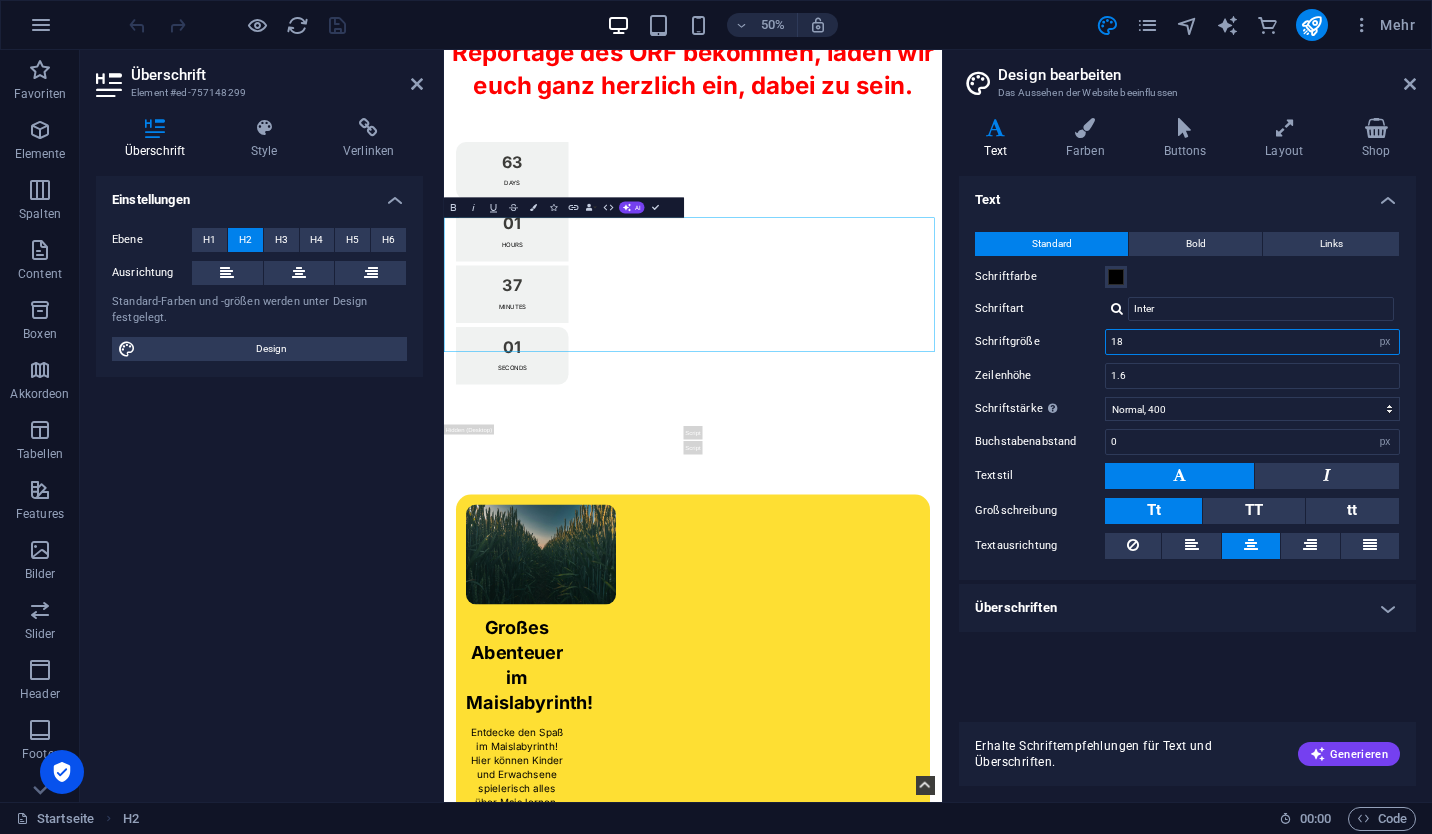 click on "18" at bounding box center [1252, 342] 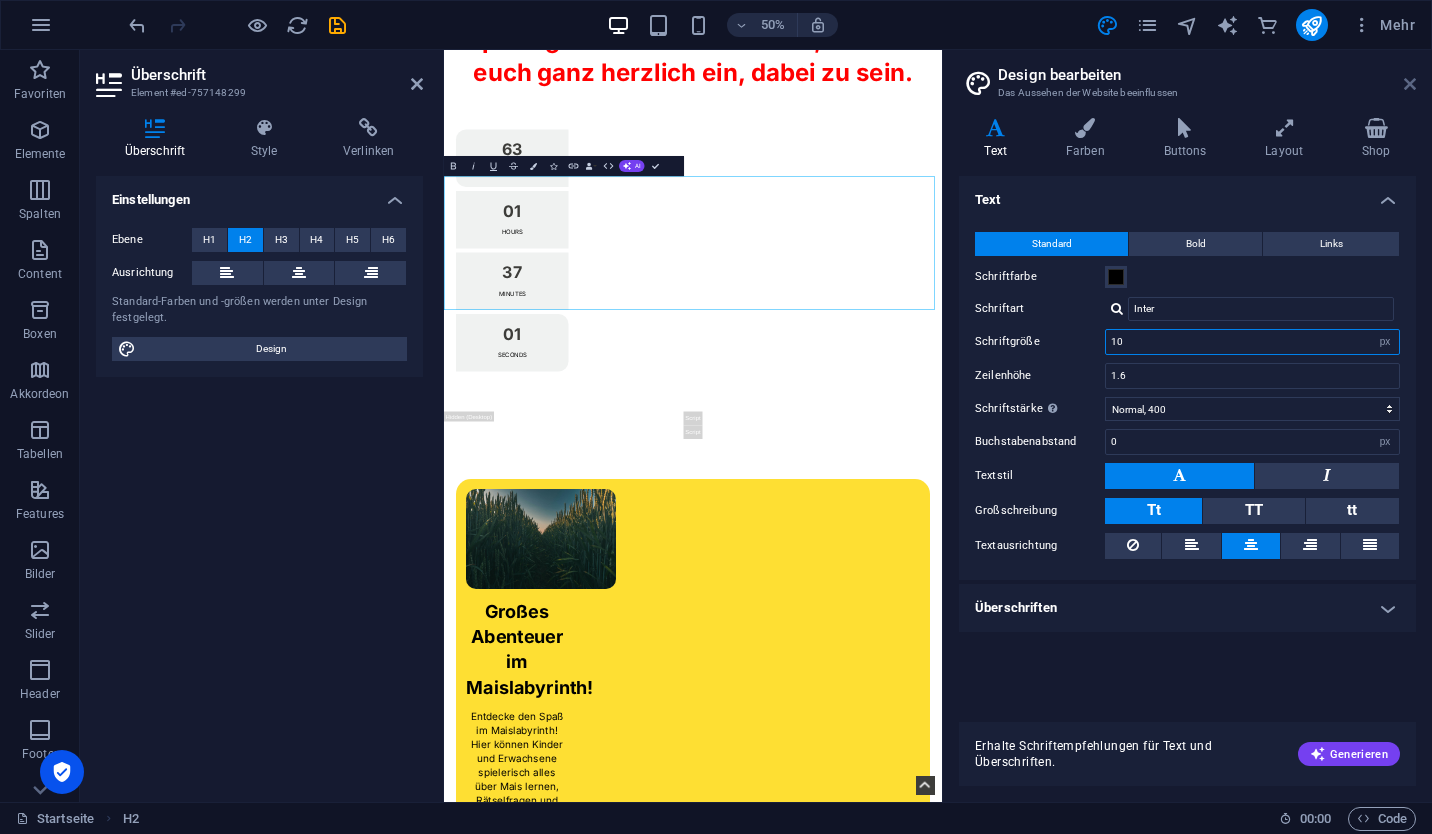 type on "10" 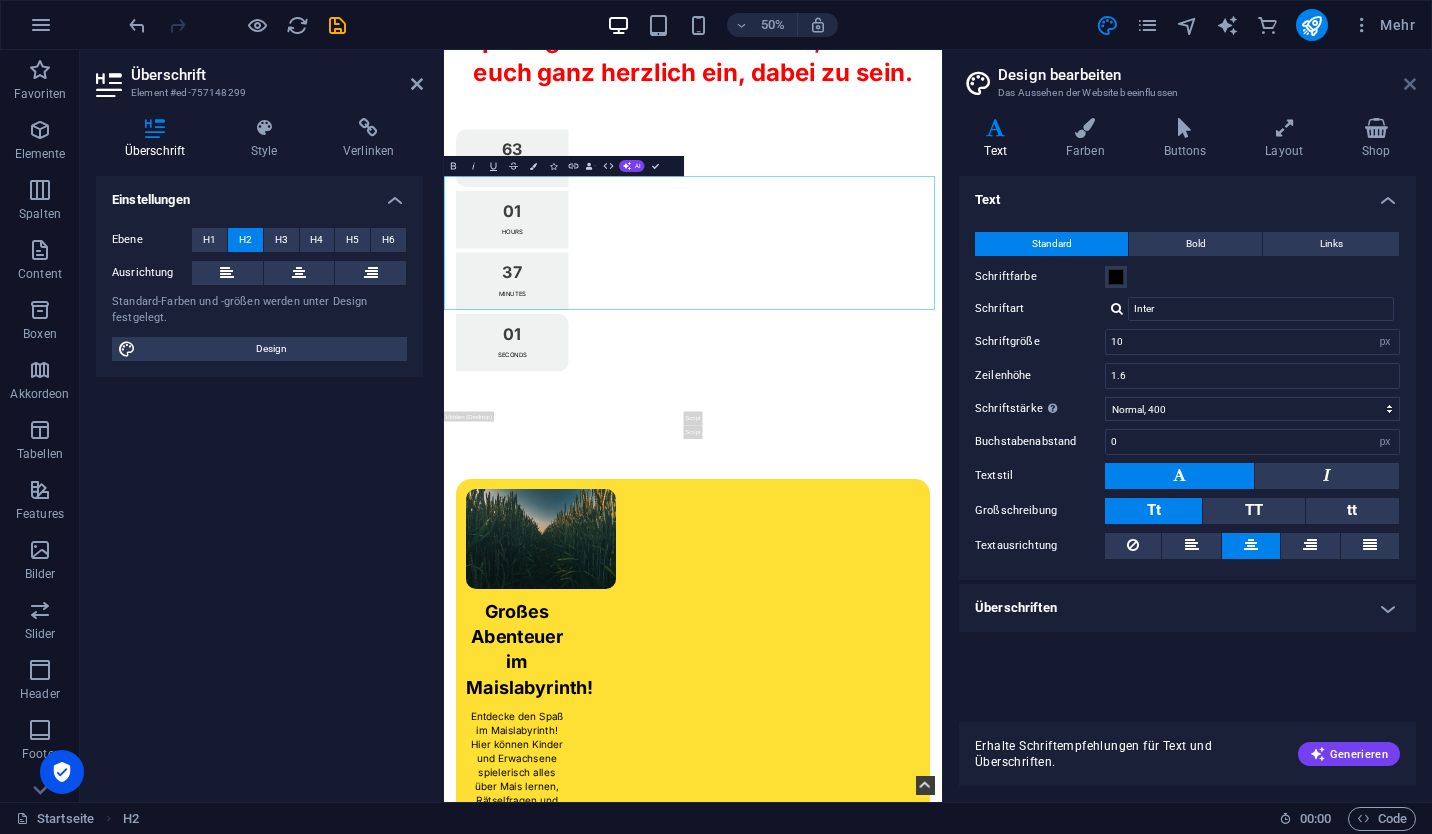 click at bounding box center [1410, 84] 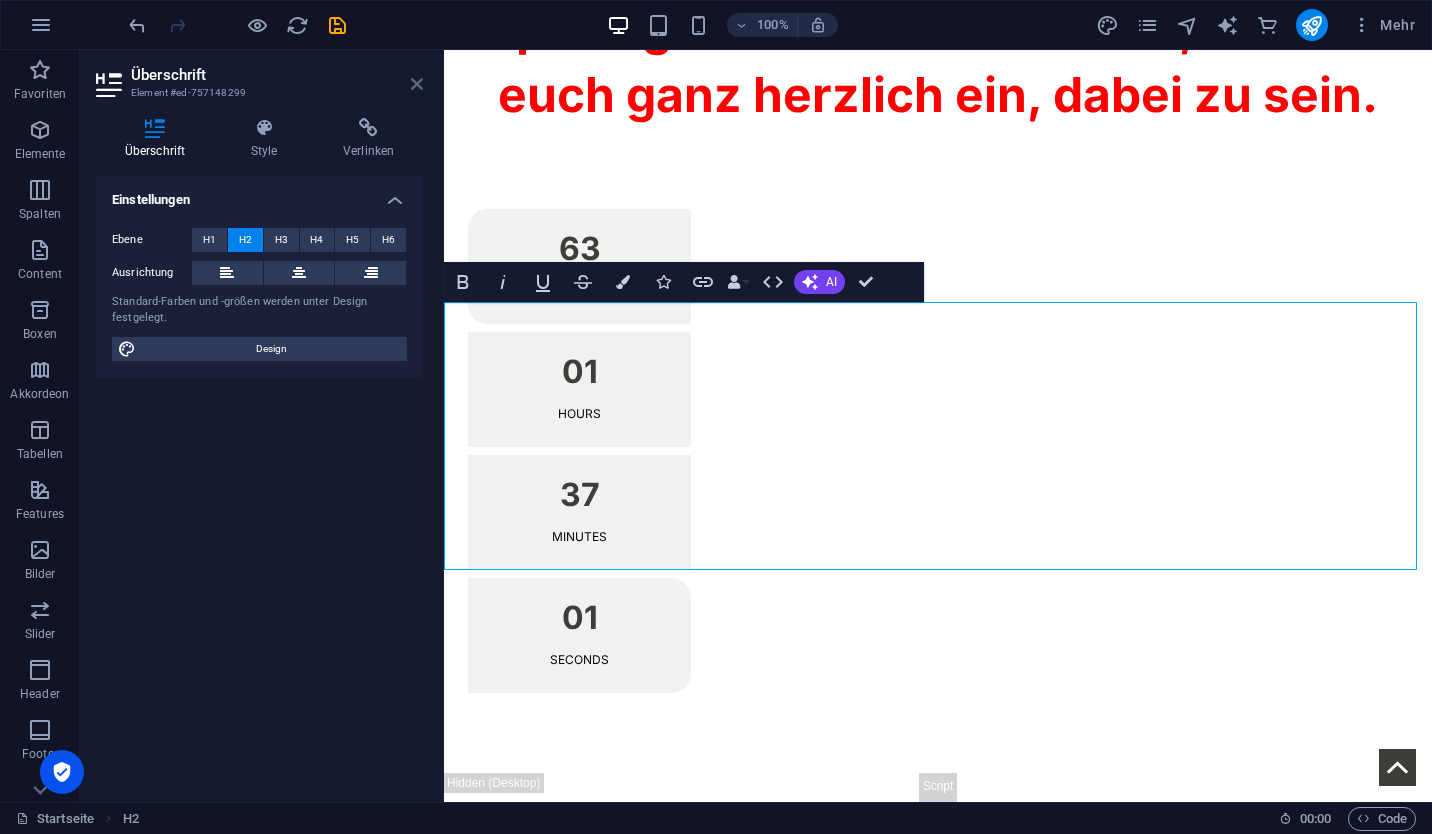 click at bounding box center (417, 84) 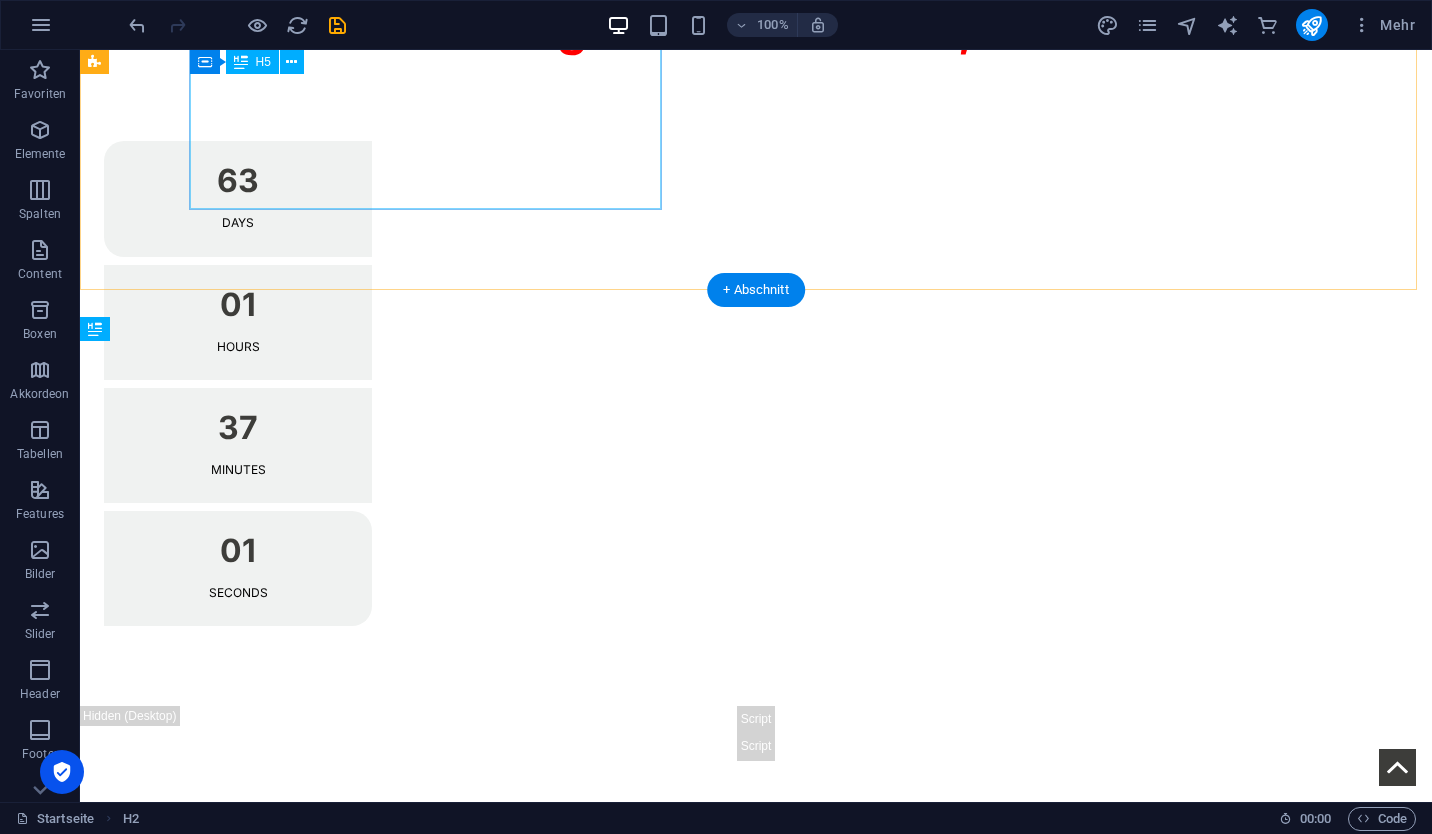 scroll, scrollTop: 631, scrollLeft: 0, axis: vertical 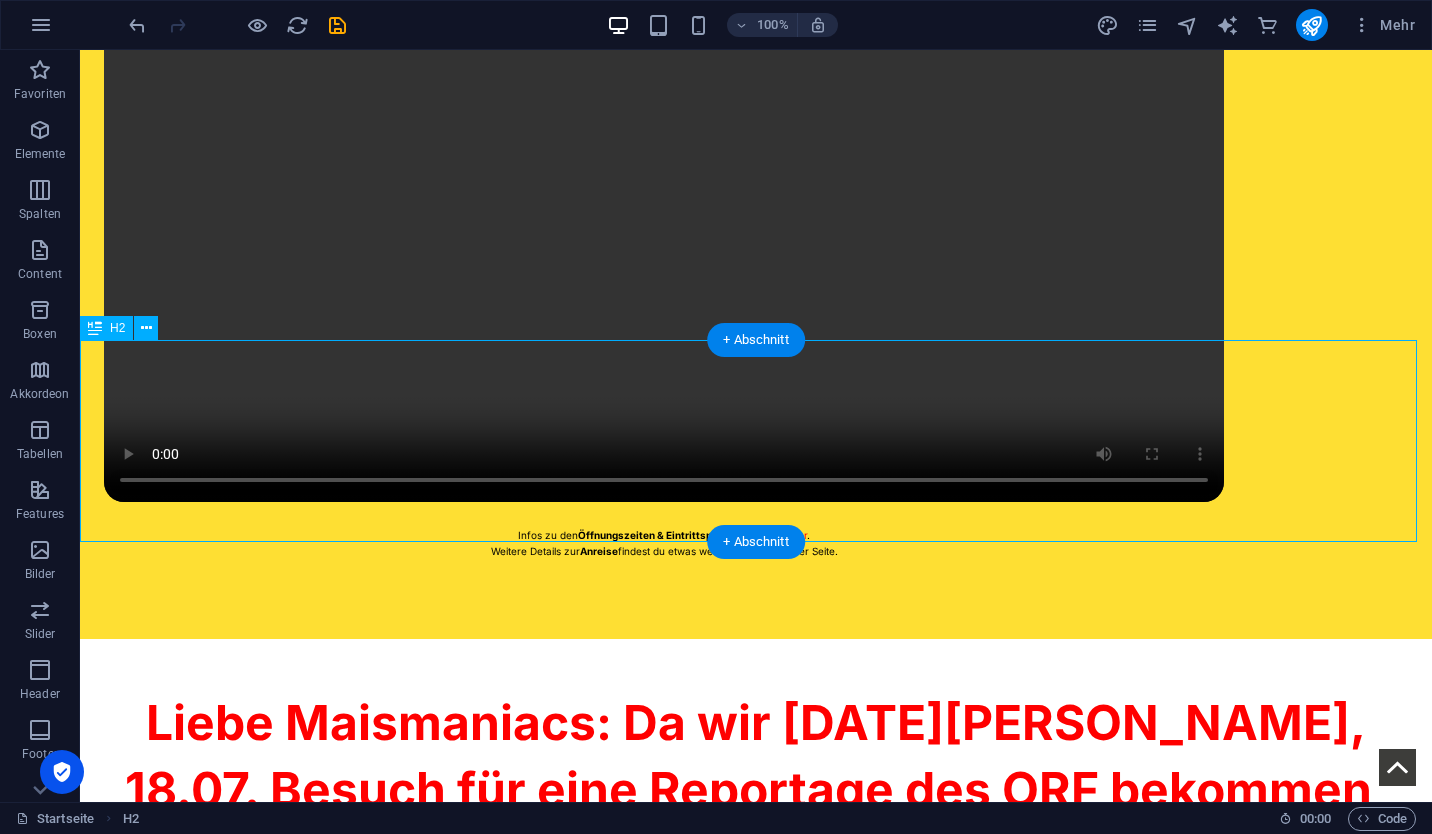 click on "Liebe Maismaniacs: Da wir [DATE][PERSON_NAME], 18.07. Besuch für eine Reportage des ORF bekommen, laden wir euch ganz herzlich ein, dabei zu sein." at bounding box center [756, 790] 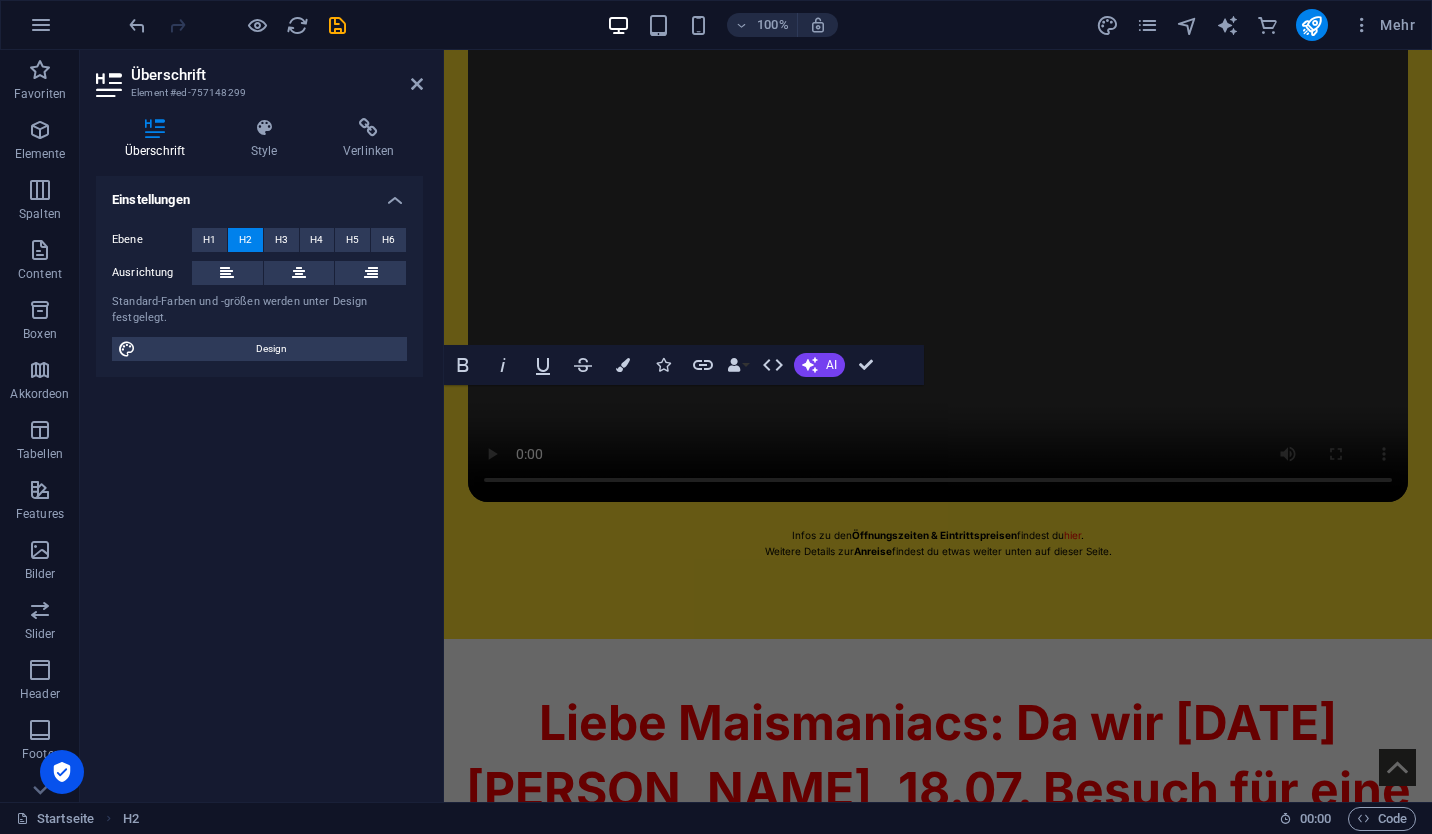 scroll, scrollTop: 1377, scrollLeft: 0, axis: vertical 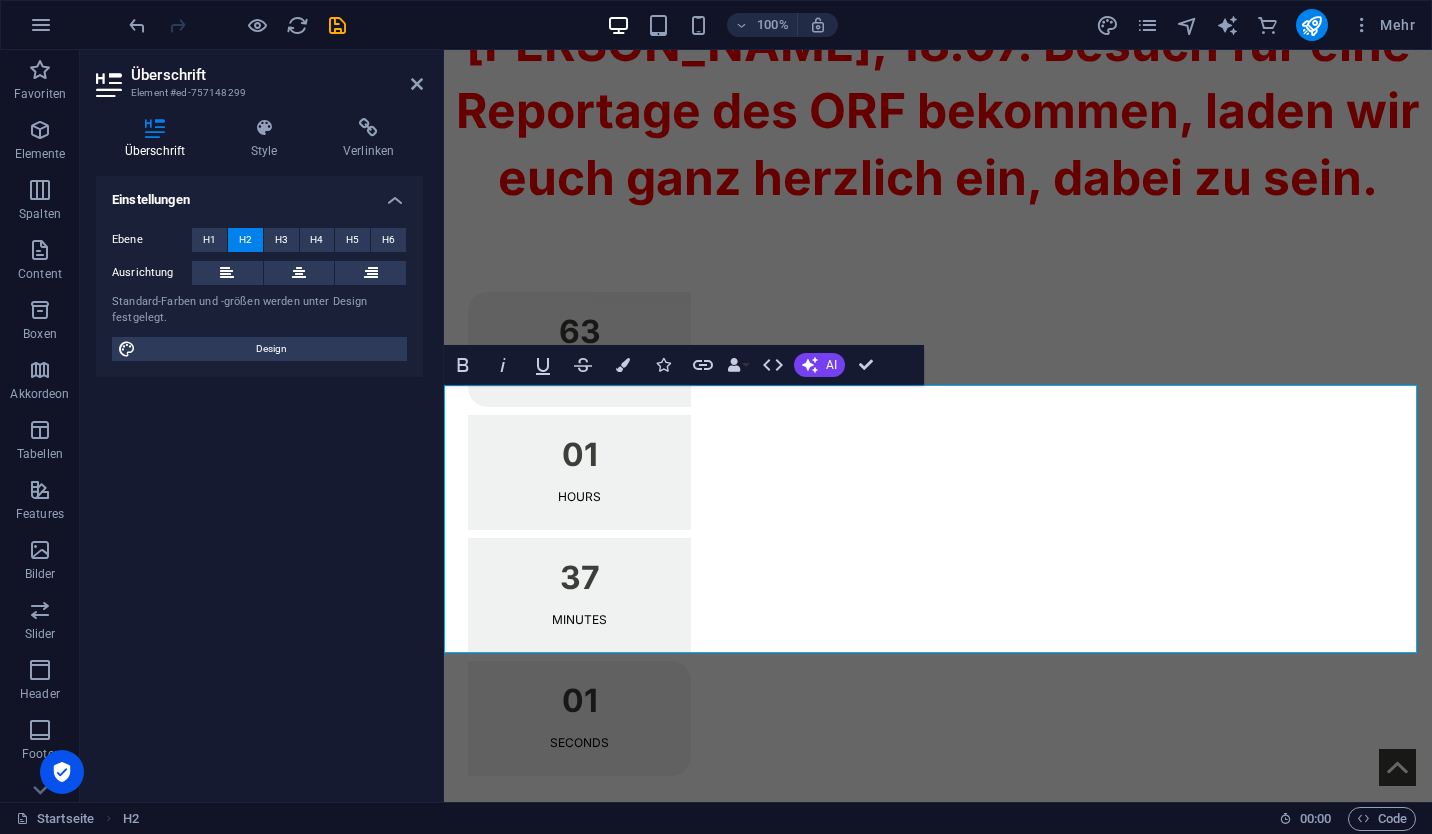 click on "Liebe Maismaniacs: Da wir [DATE][PERSON_NAME], 18.07. Besuch für eine Reportage des ORF bekommen, laden wir euch ganz herzlich ein, dabei zu sein." at bounding box center (938, 77) 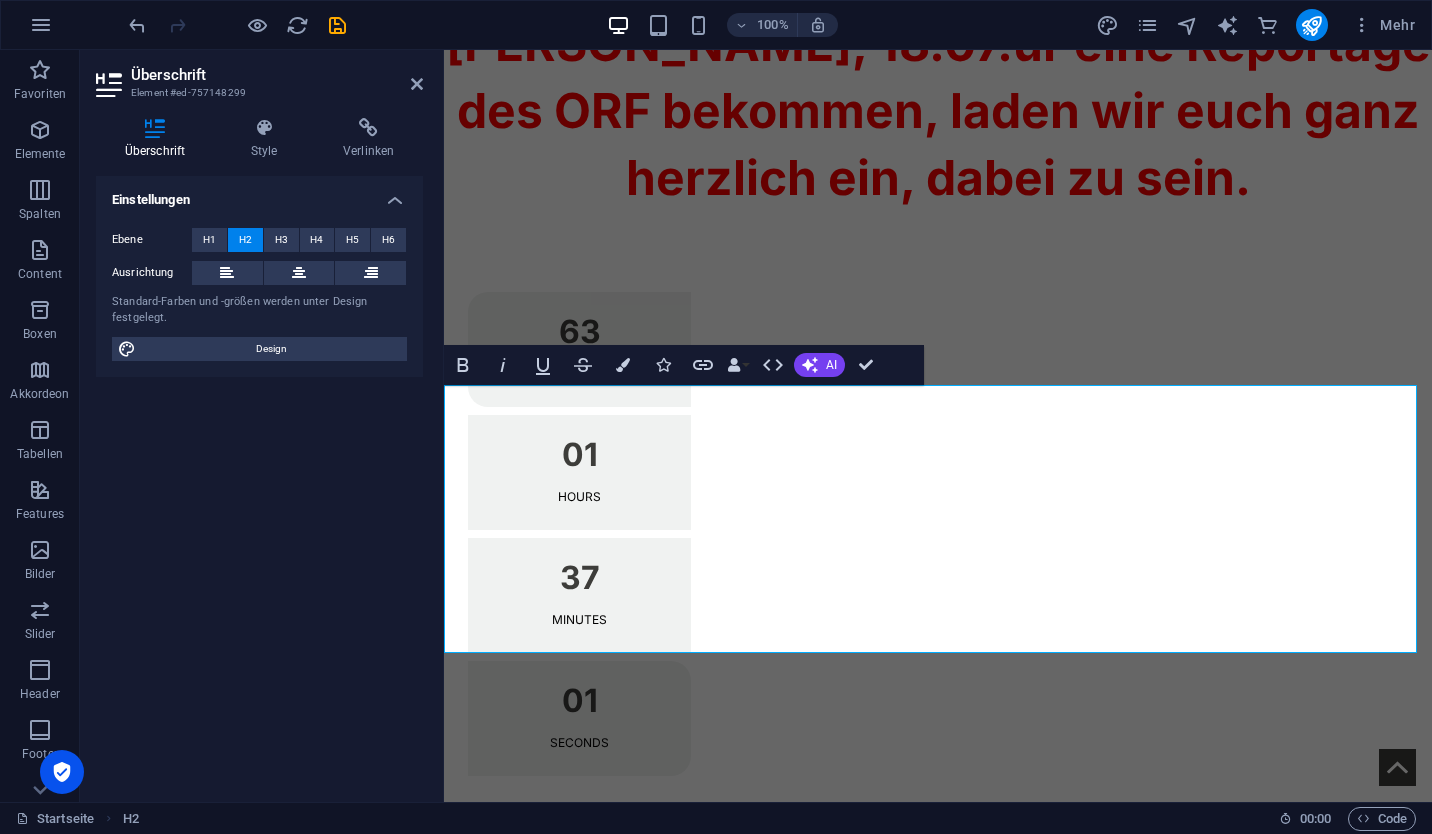 type 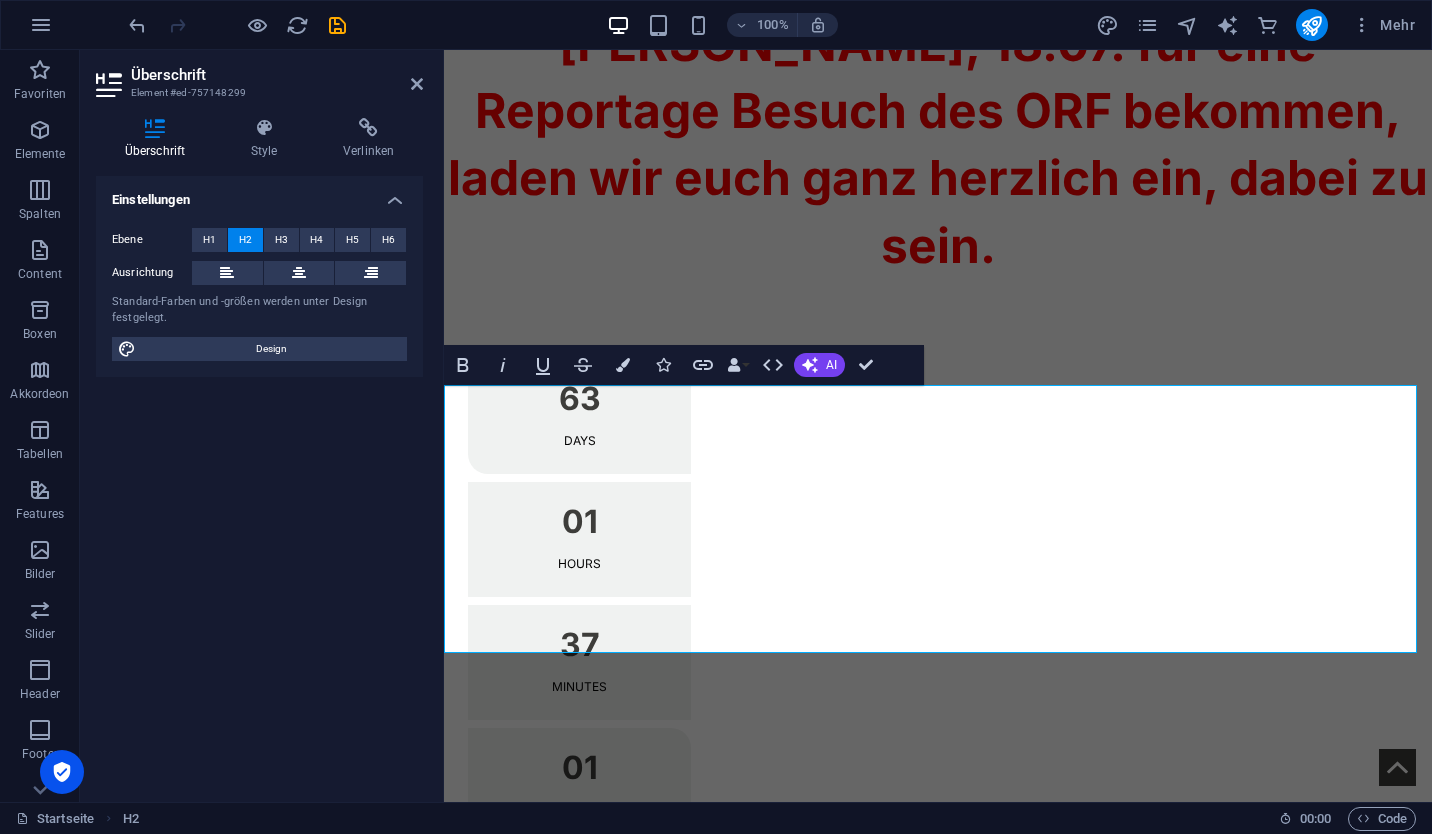 click on "Liebe Maismaniacs: Da wir [DATE][PERSON_NAME], 18.07. für eine Reportage Besuch des ORF bekommen, laden wir euch ganz herzlich ein, dabei zu sein." at bounding box center (938, 111) 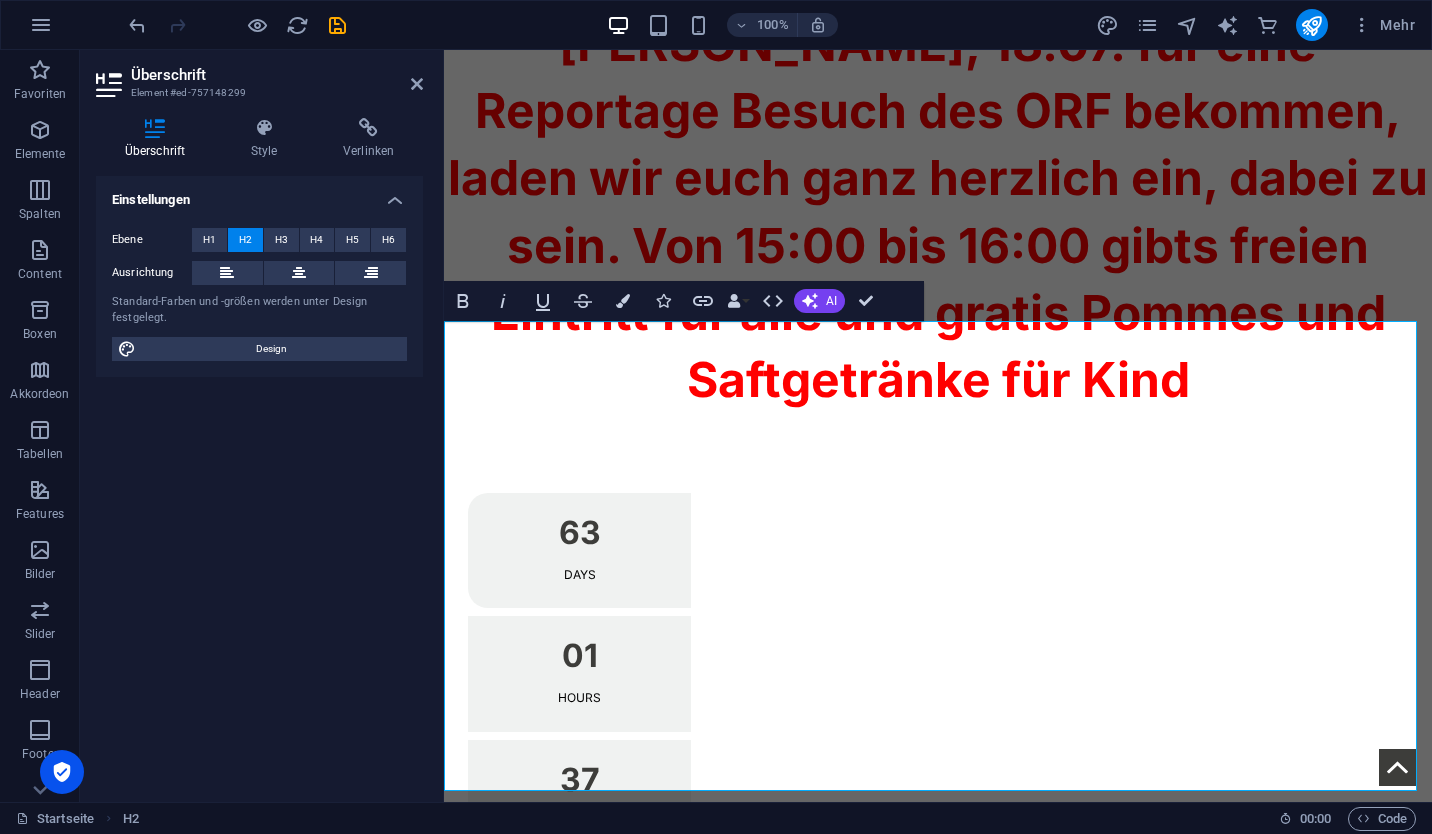 scroll, scrollTop: 1441, scrollLeft: 0, axis: vertical 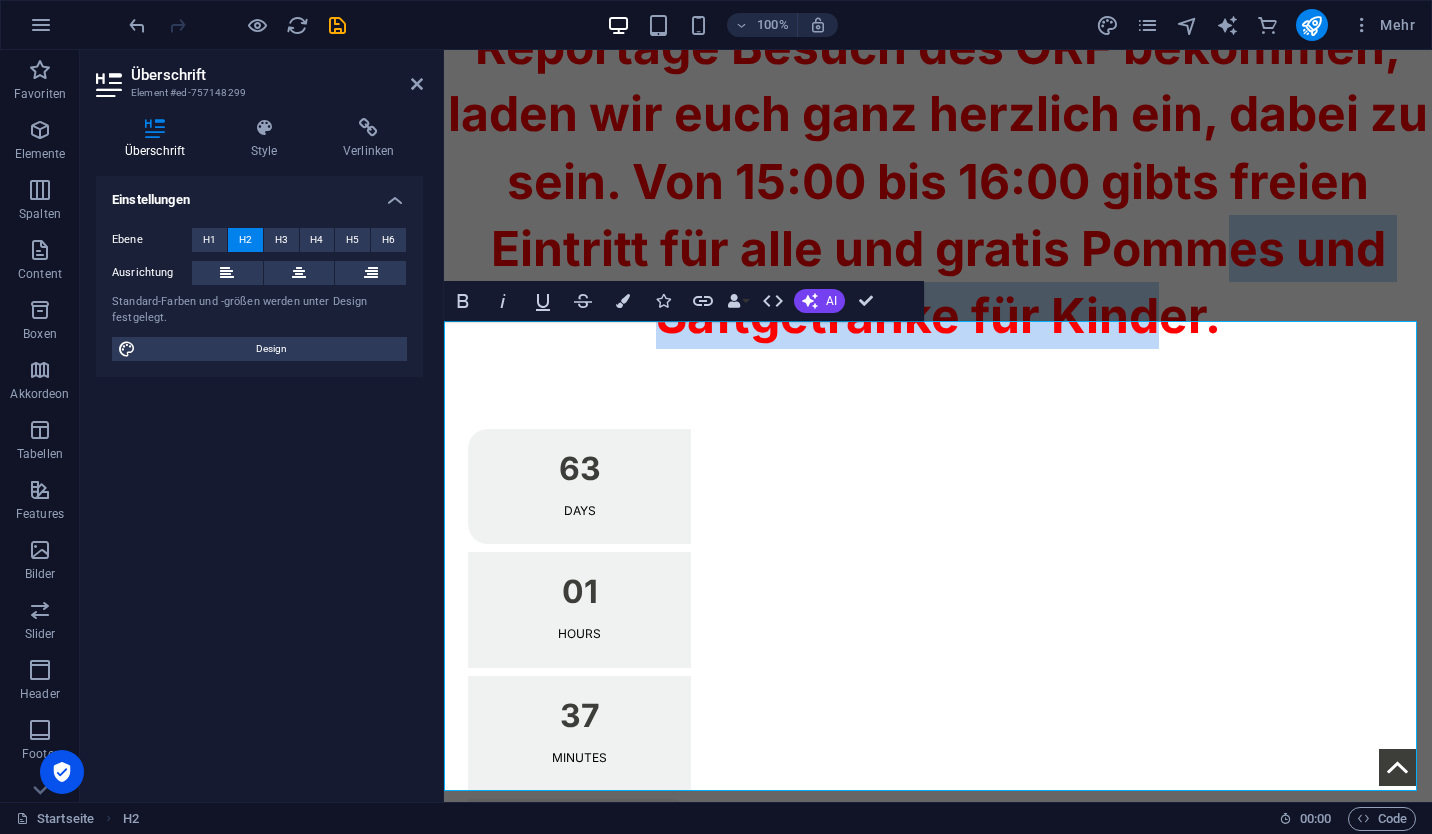 drag, startPoint x: 976, startPoint y: 745, endPoint x: 849, endPoint y: 675, distance: 145.0138 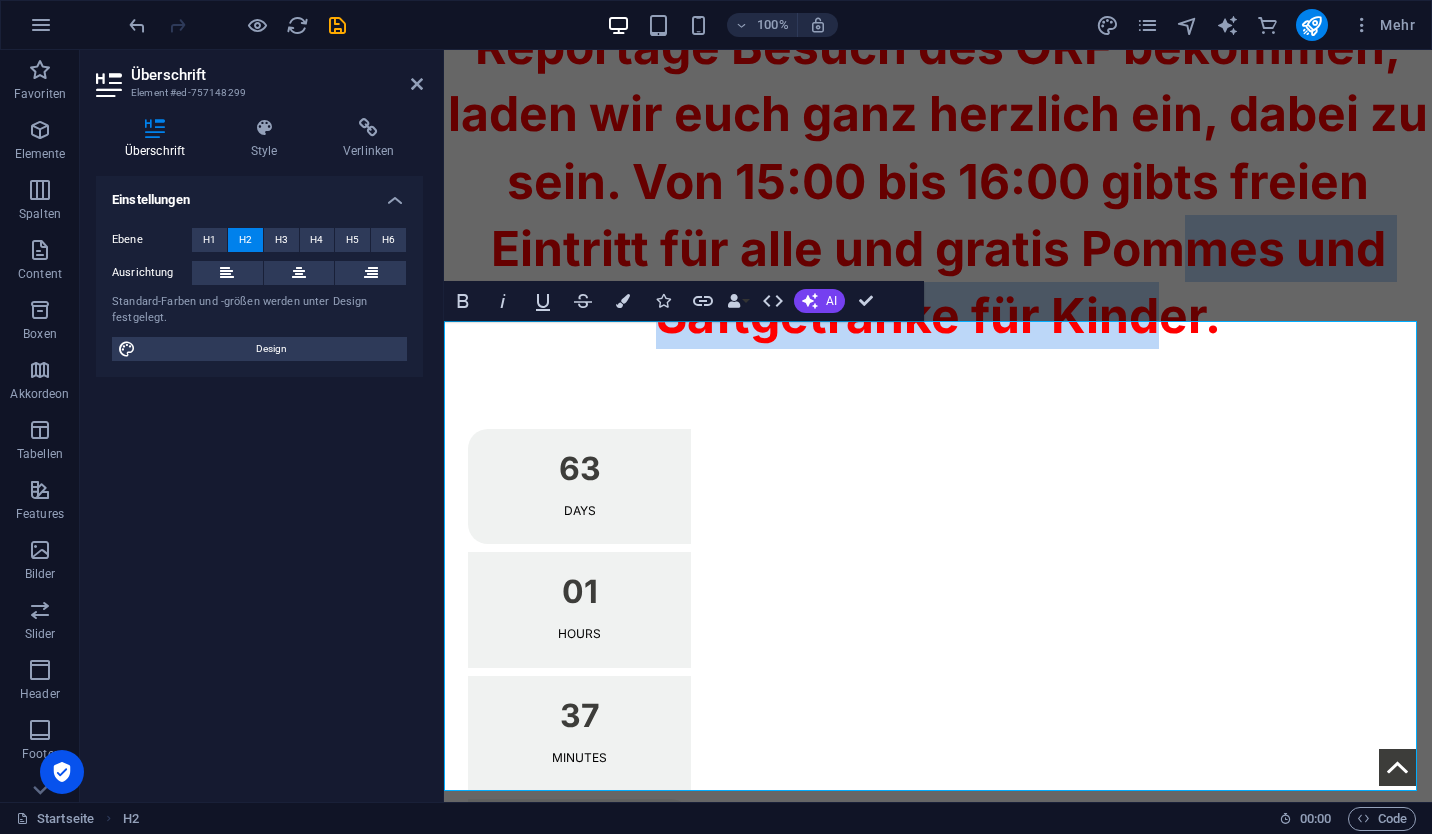 click on "Liebe Maismaniacs: Da wir [DATE][PERSON_NAME], 18.07. für eine Reportage Besuch des ORF bekommen, laden wir euch ganz herzlich ein, dabei zu sein. Von 15:00 bis 16:00 gibts freien Eintritt für alle und gratis Pommes und Saftgetränke für Kinder." at bounding box center (938, 114) 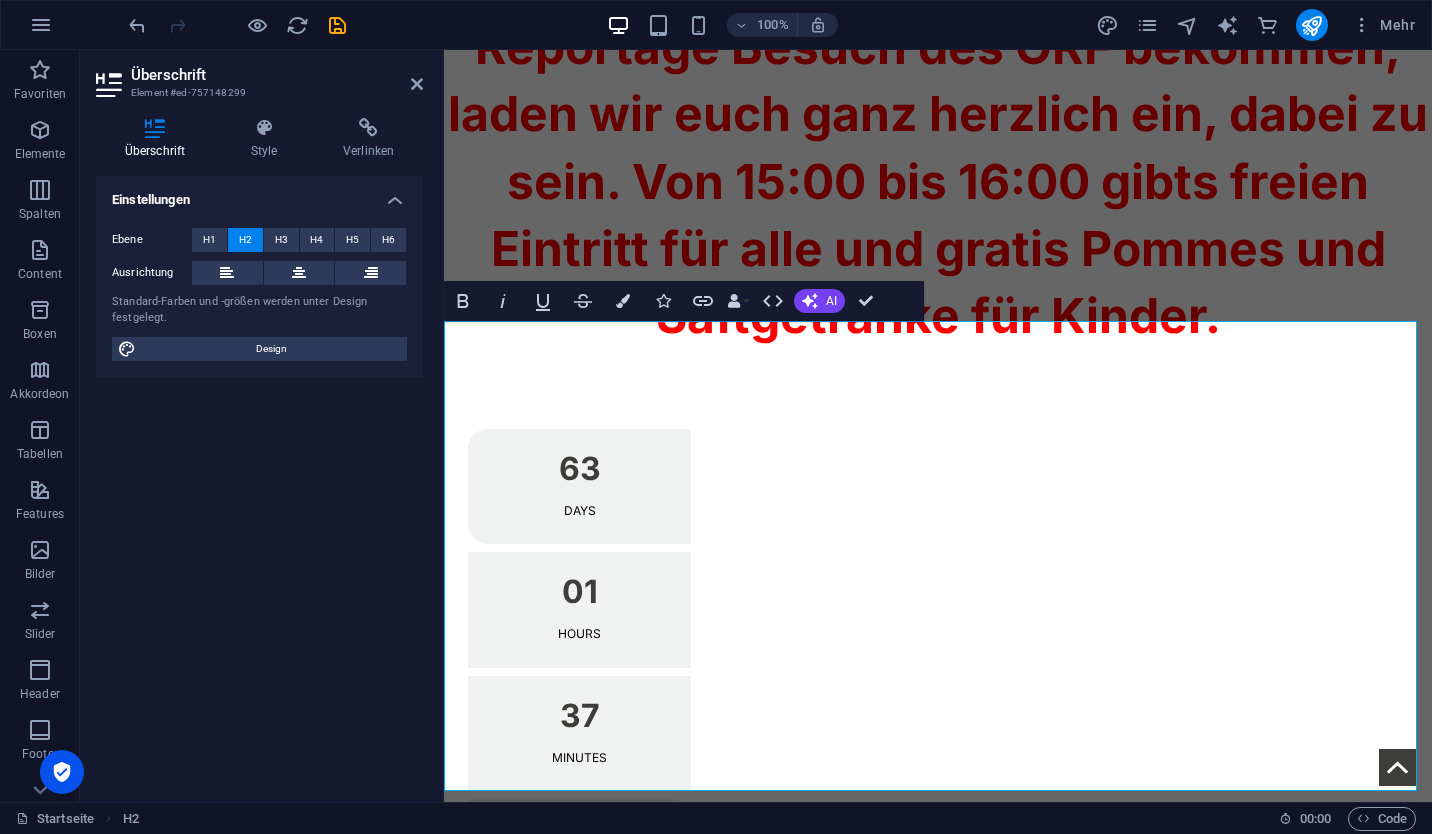 click on "Liebe Maismaniacs: Da wir [DATE][PERSON_NAME], 18.07. für eine Reportage Besuch des ORF bekommen, laden wir euch ganz herzlich ein, dabei zu sein. Von 15:00 bis 16:00 gibts freien Eintritt für alle und gratis Pommes und Saftgetränke für Kinder." at bounding box center [938, 114] 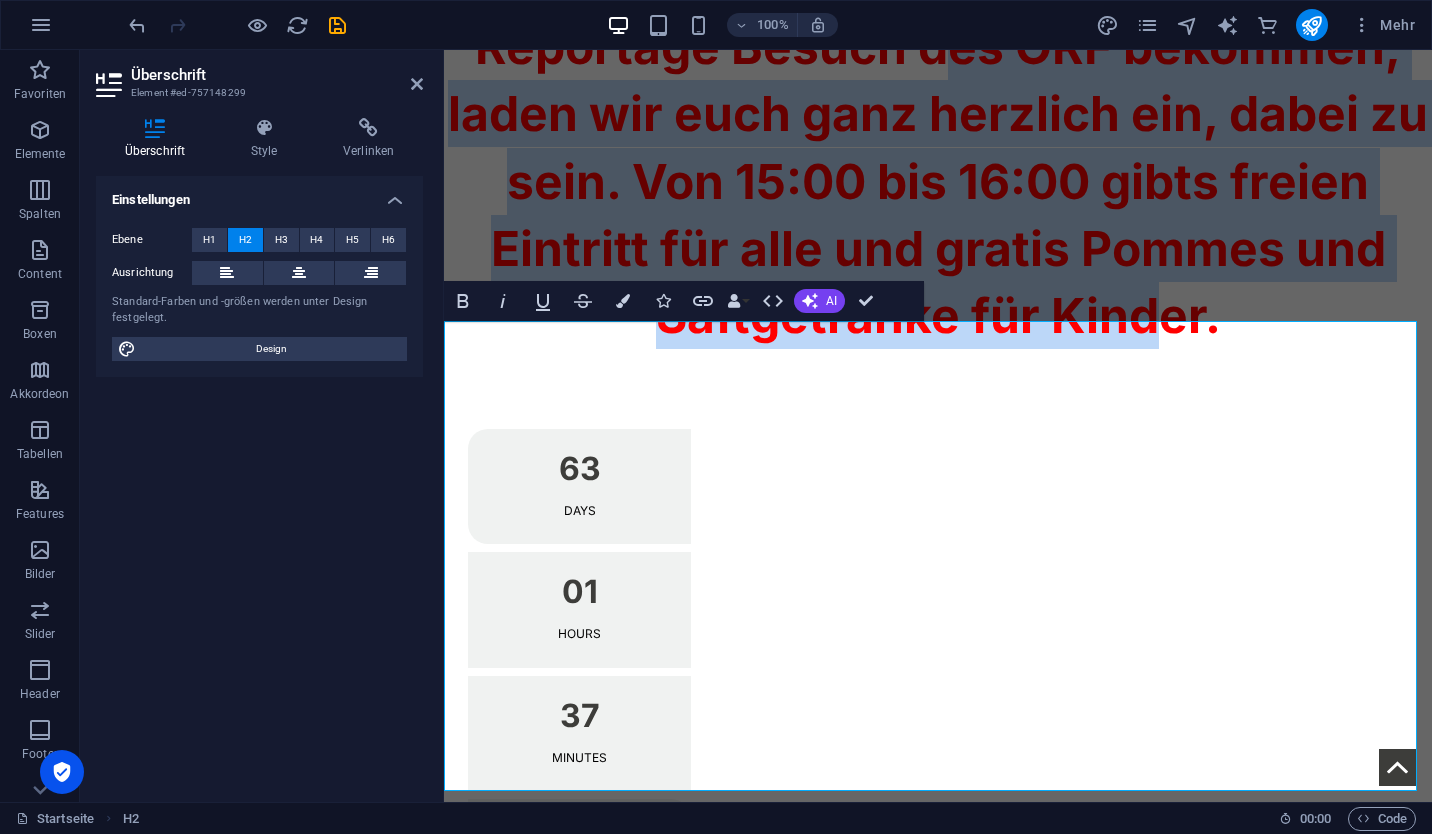 drag, startPoint x: 1061, startPoint y: 750, endPoint x: 585, endPoint y: 407, distance: 586.7069 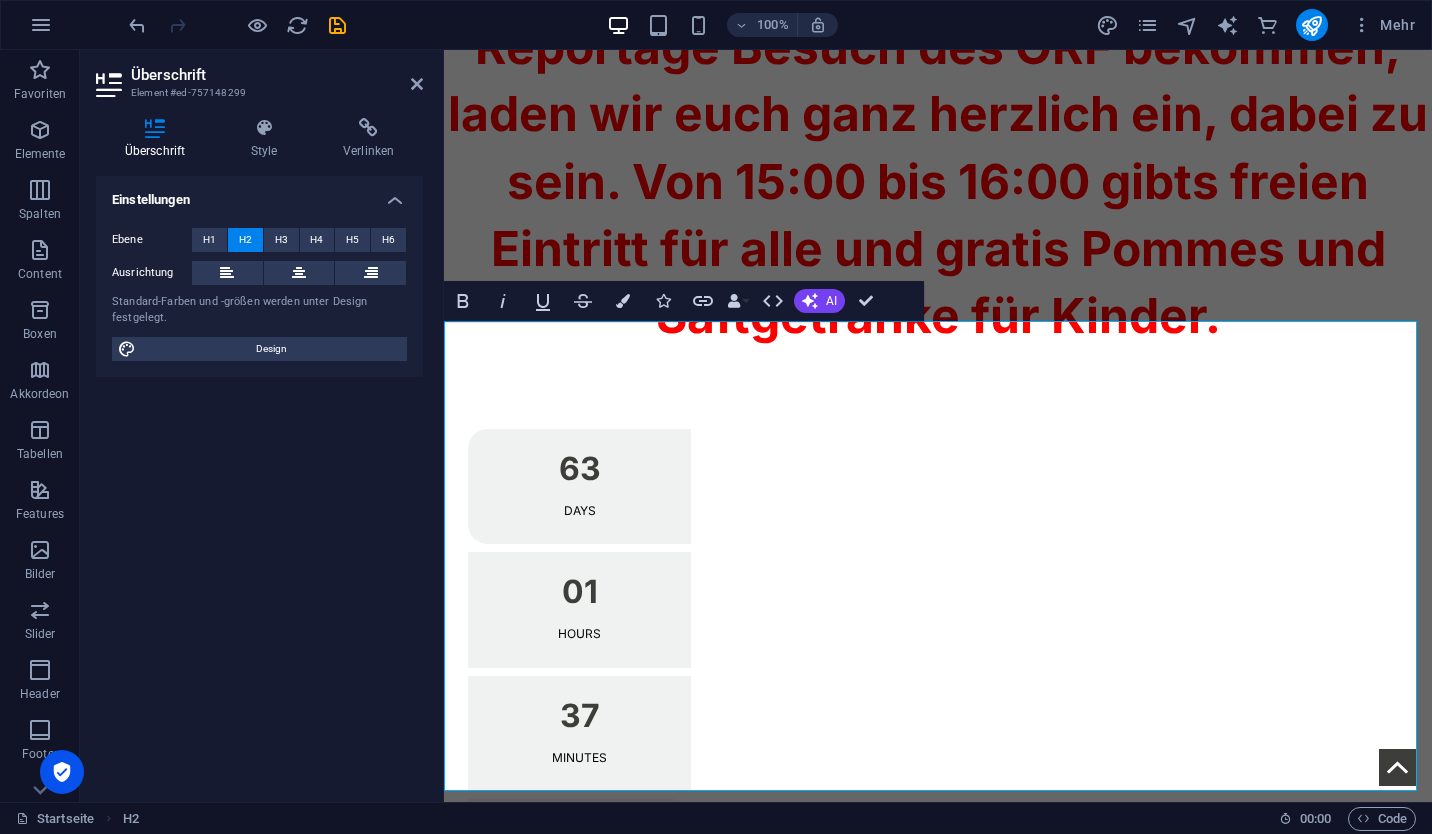 click on "Liebe Maismaniacs: Da wir [DATE][PERSON_NAME], 18.07. für eine Reportage Besuch des ORF bekommen, laden wir euch ganz herzlich ein, dabei zu sein. Von 15:00 bis 16:00 gibts freien Eintritt für alle und gratis Pommes und Saftgetränke für Kinder." at bounding box center (938, 114) 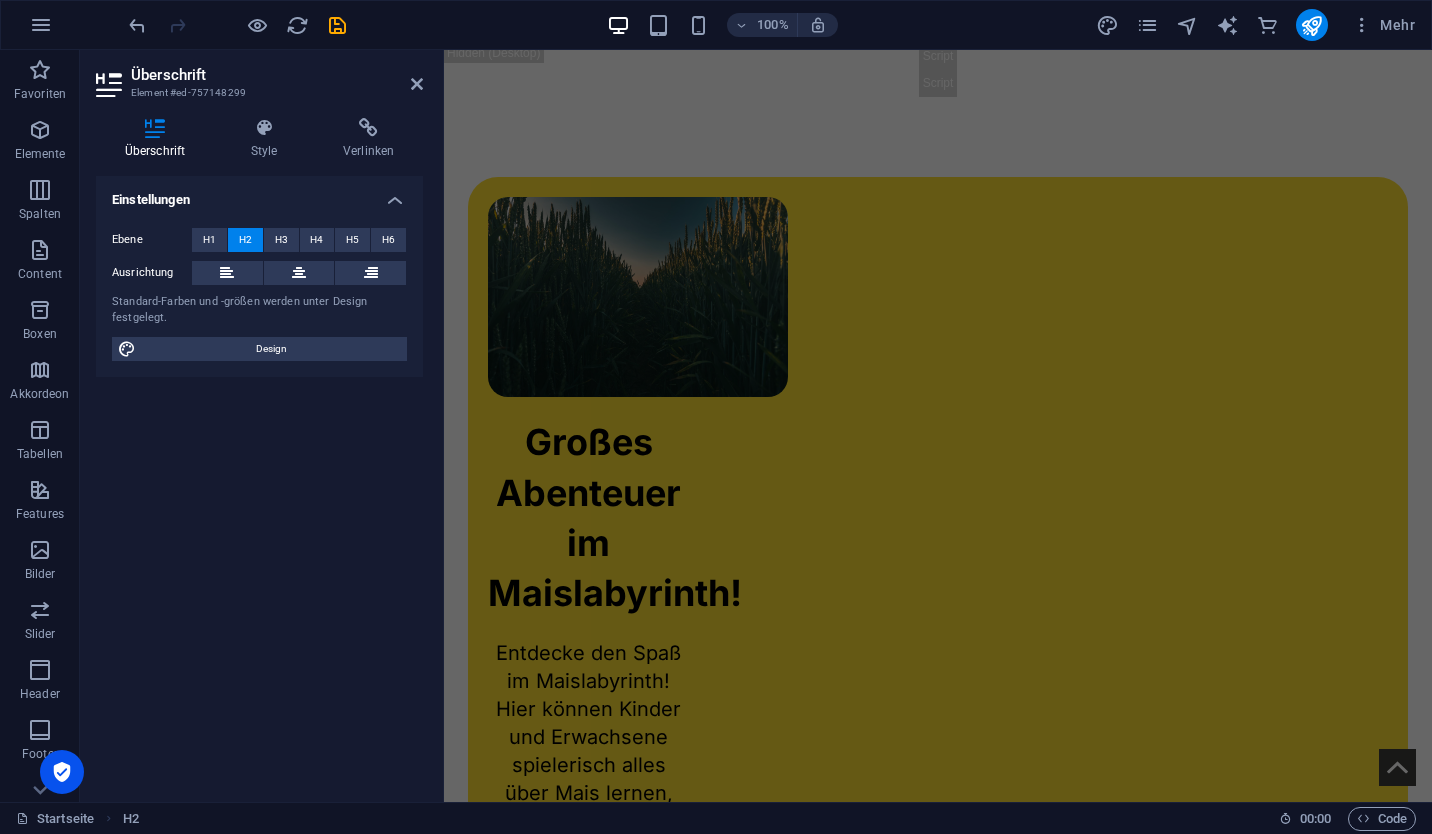 scroll, scrollTop: 2421, scrollLeft: 0, axis: vertical 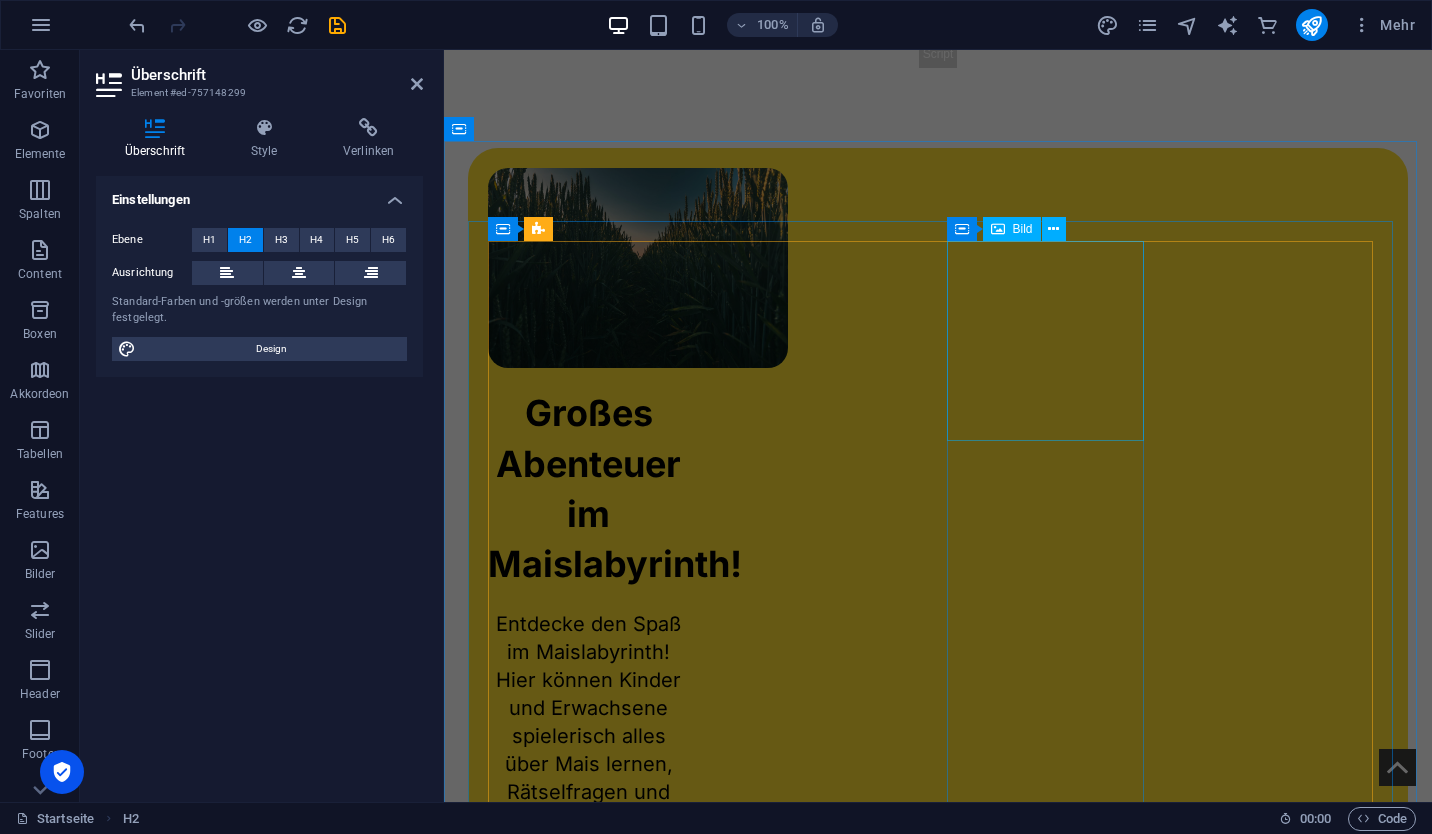 drag, startPoint x: 497, startPoint y: 347, endPoint x: 988, endPoint y: 426, distance: 497.3148 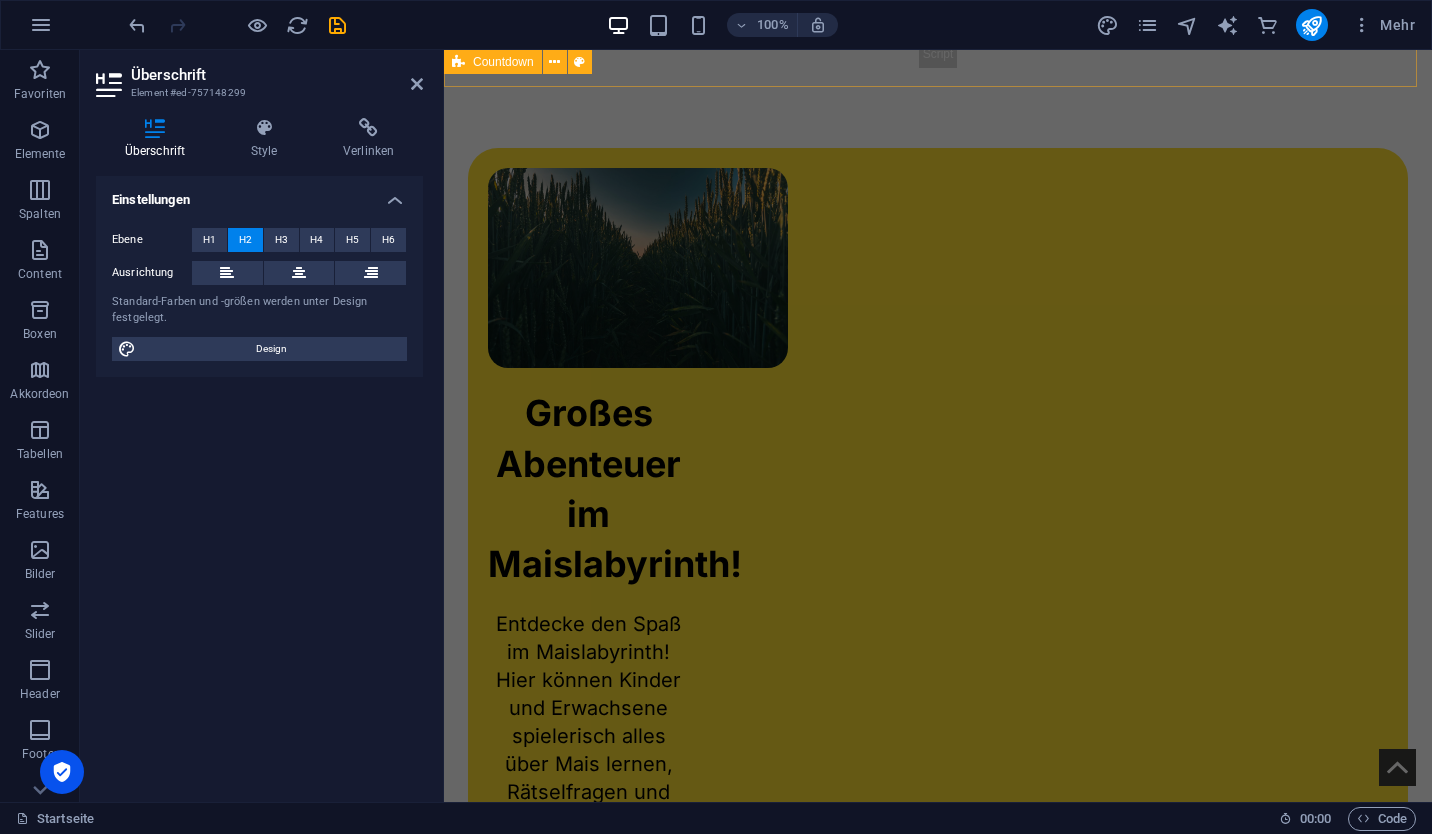 click on "63 Days 01 Hours 37 Minutes 01 Seconds" at bounding box center [938, -309] 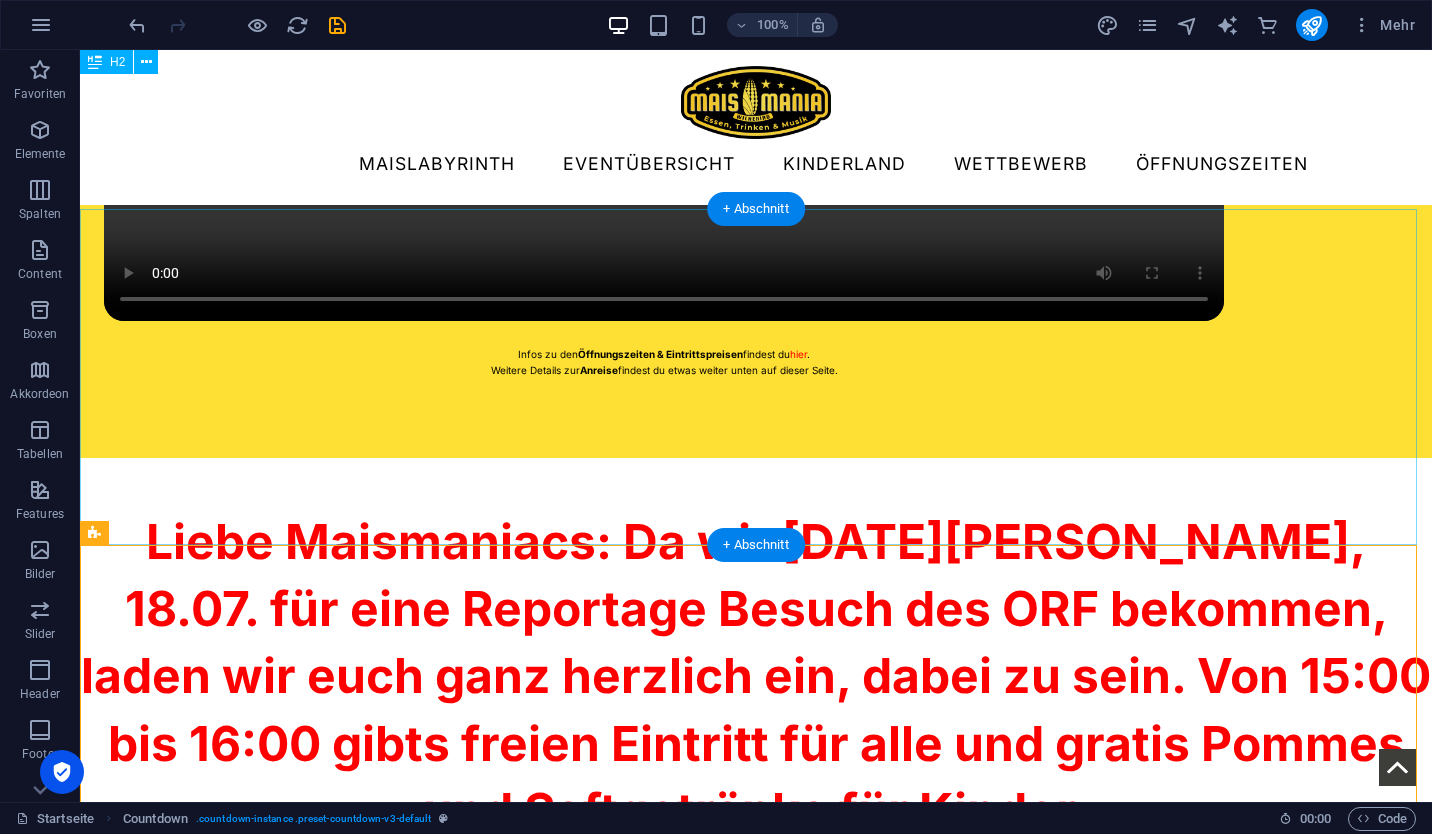 scroll, scrollTop: 762, scrollLeft: 0, axis: vertical 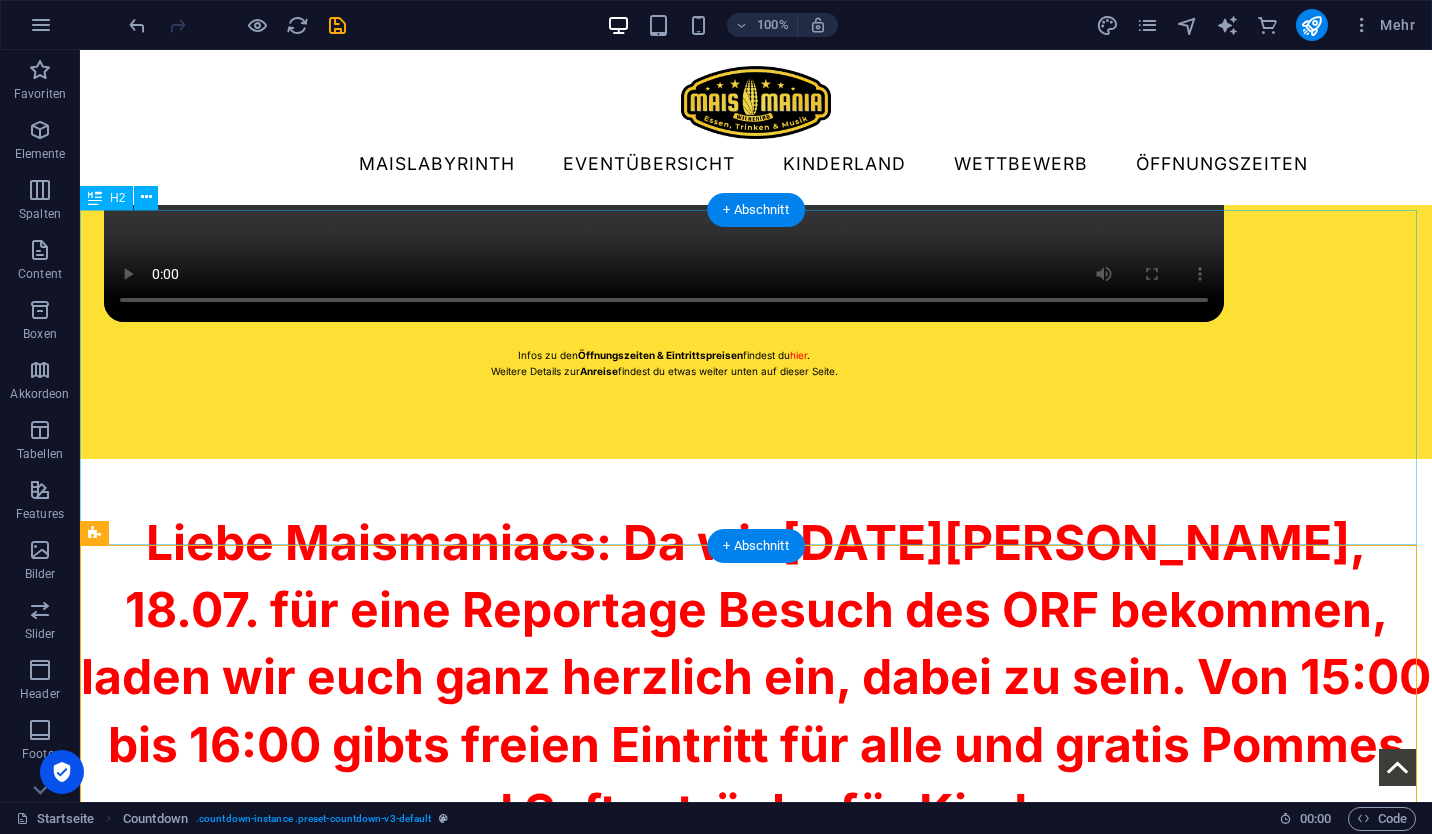 click on "Liebe Maismaniacs: Da wir [DATE][PERSON_NAME], 18.07. für eine Reportage Besuch des ORF bekommen, laden wir euch ganz herzlich ein, dabei zu sein. Von 15:00 bis 16:00 gibts freien Eintritt für alle und gratis Pommes und Saftgetränke für Kinder." at bounding box center [756, 677] 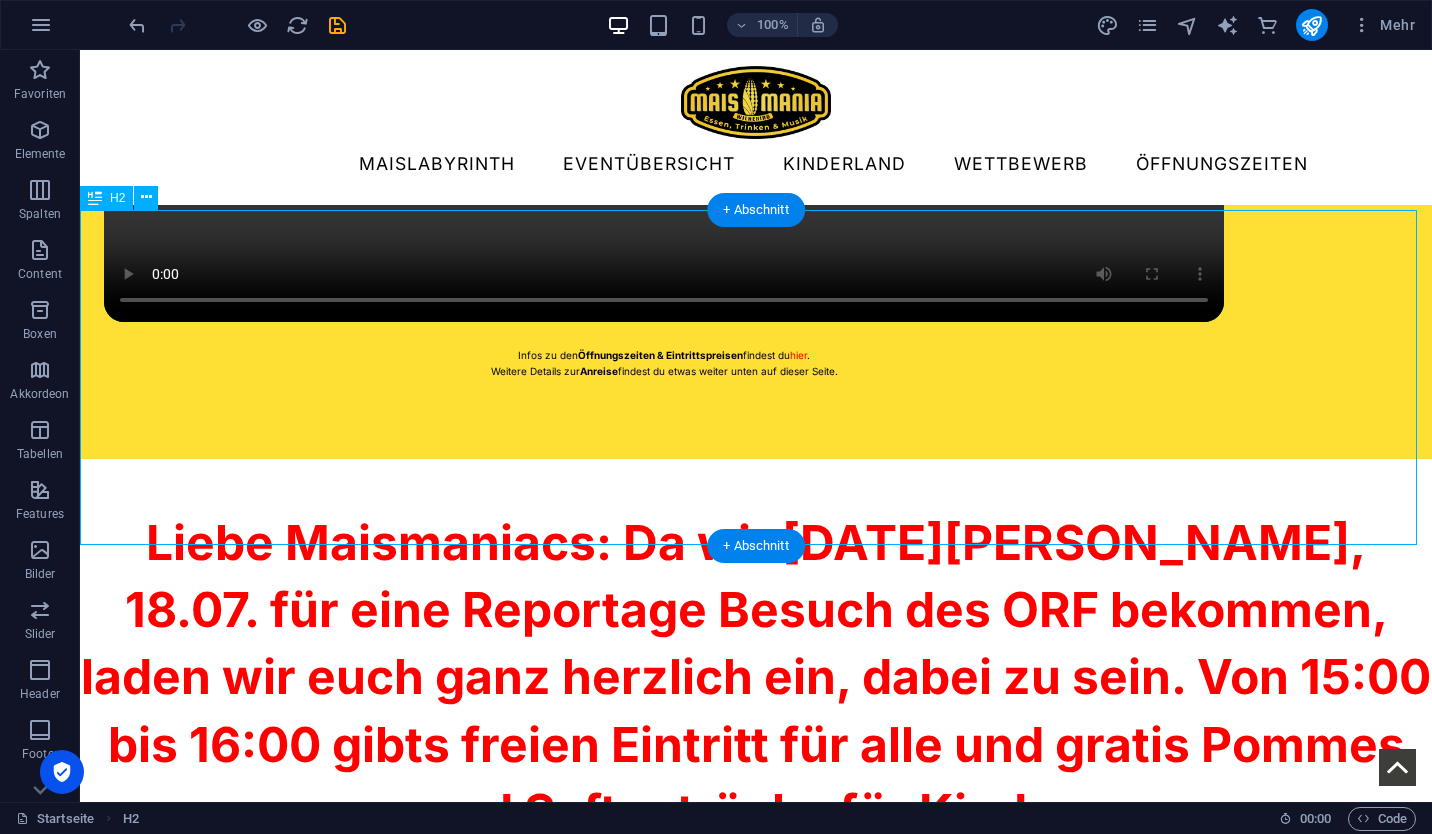click on "Liebe Maismaniacs: Da wir [DATE][PERSON_NAME], 18.07. für eine Reportage Besuch des ORF bekommen, laden wir euch ganz herzlich ein, dabei zu sein. Von 15:00 bis 16:00 gibts freien Eintritt für alle und gratis Pommes und Saftgetränke für Kinder." at bounding box center [756, 677] 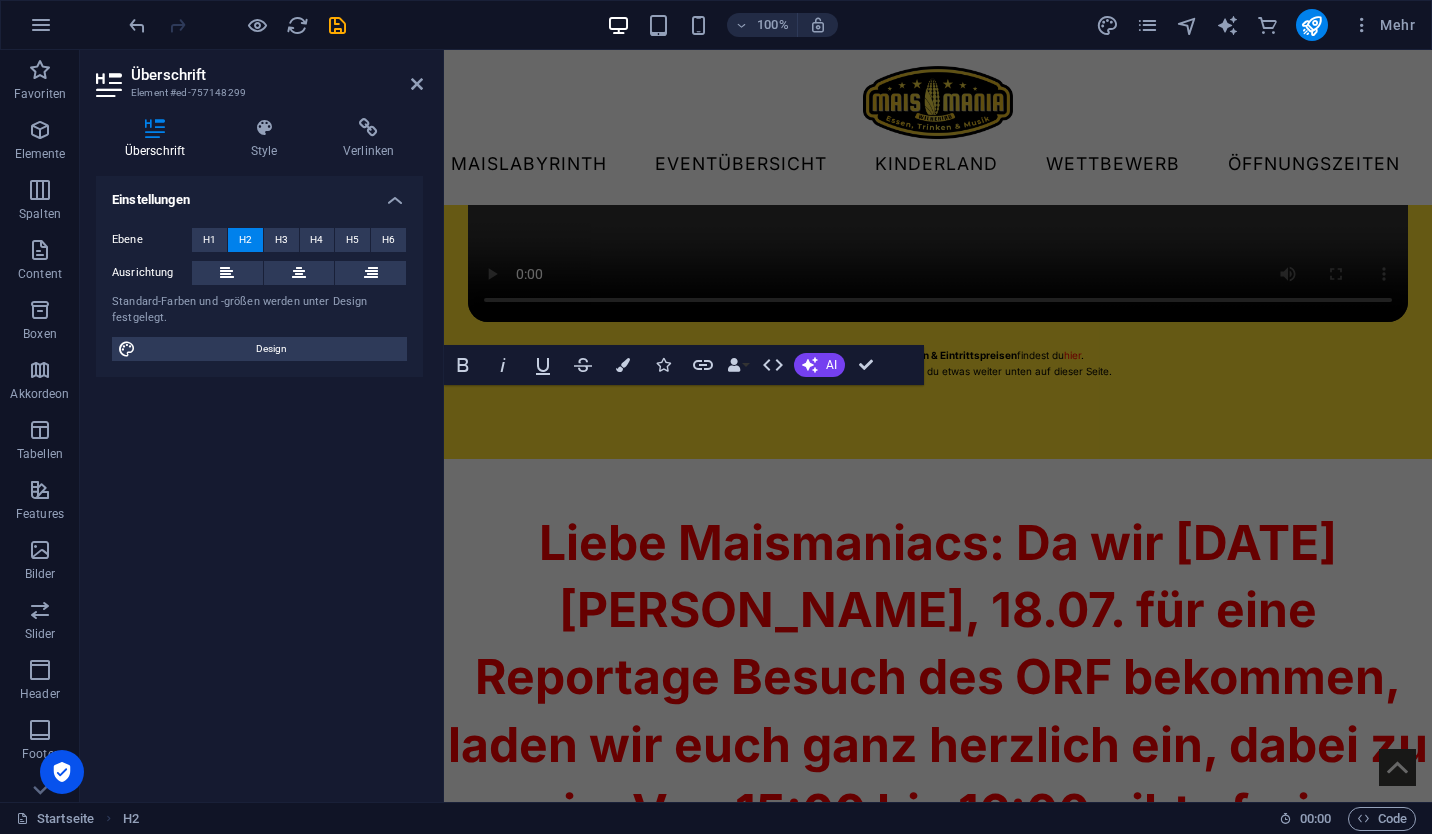 scroll, scrollTop: 1377, scrollLeft: 0, axis: vertical 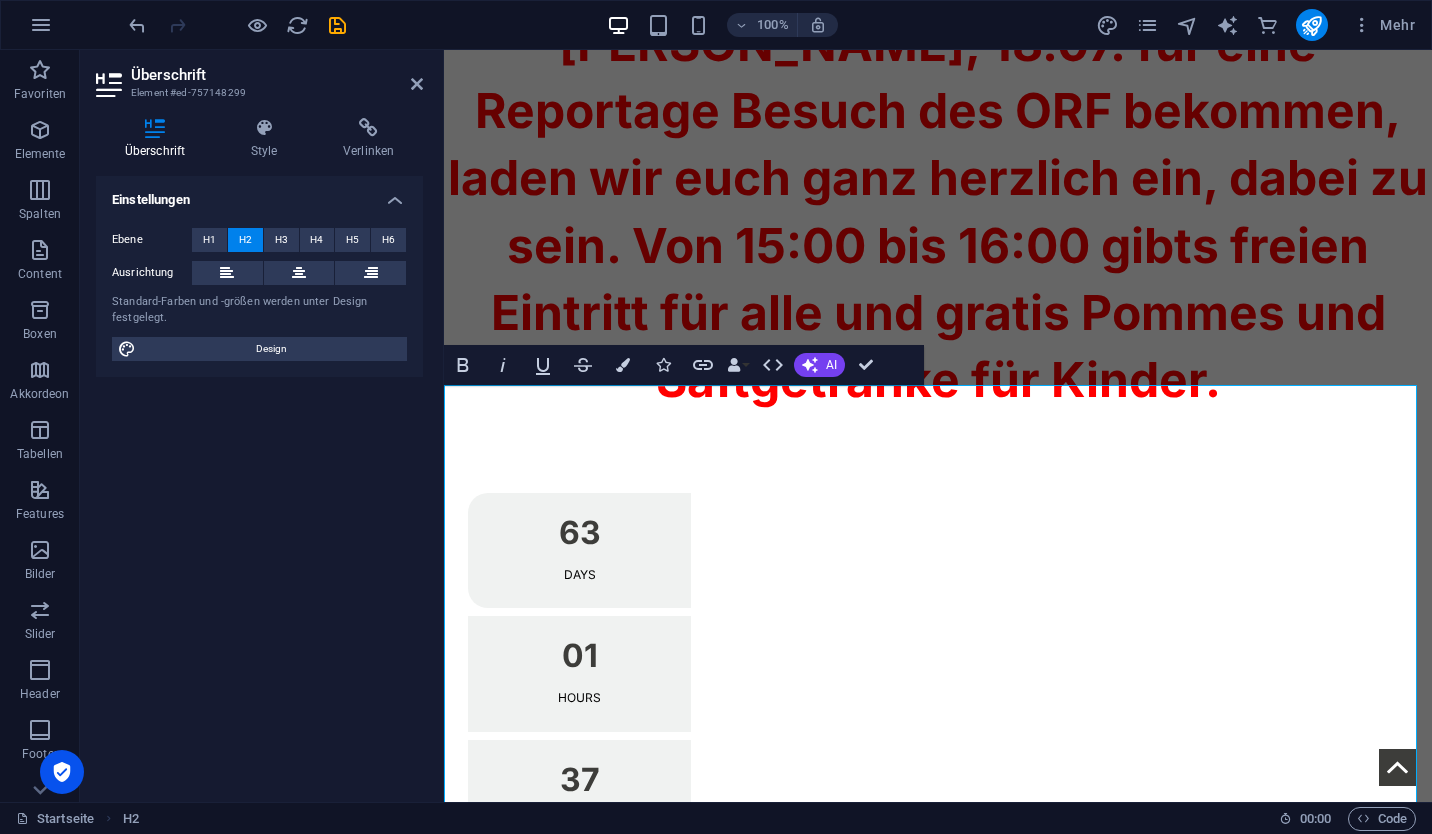 drag, startPoint x: 885, startPoint y: 531, endPoint x: 822, endPoint y: 298, distance: 241.36694 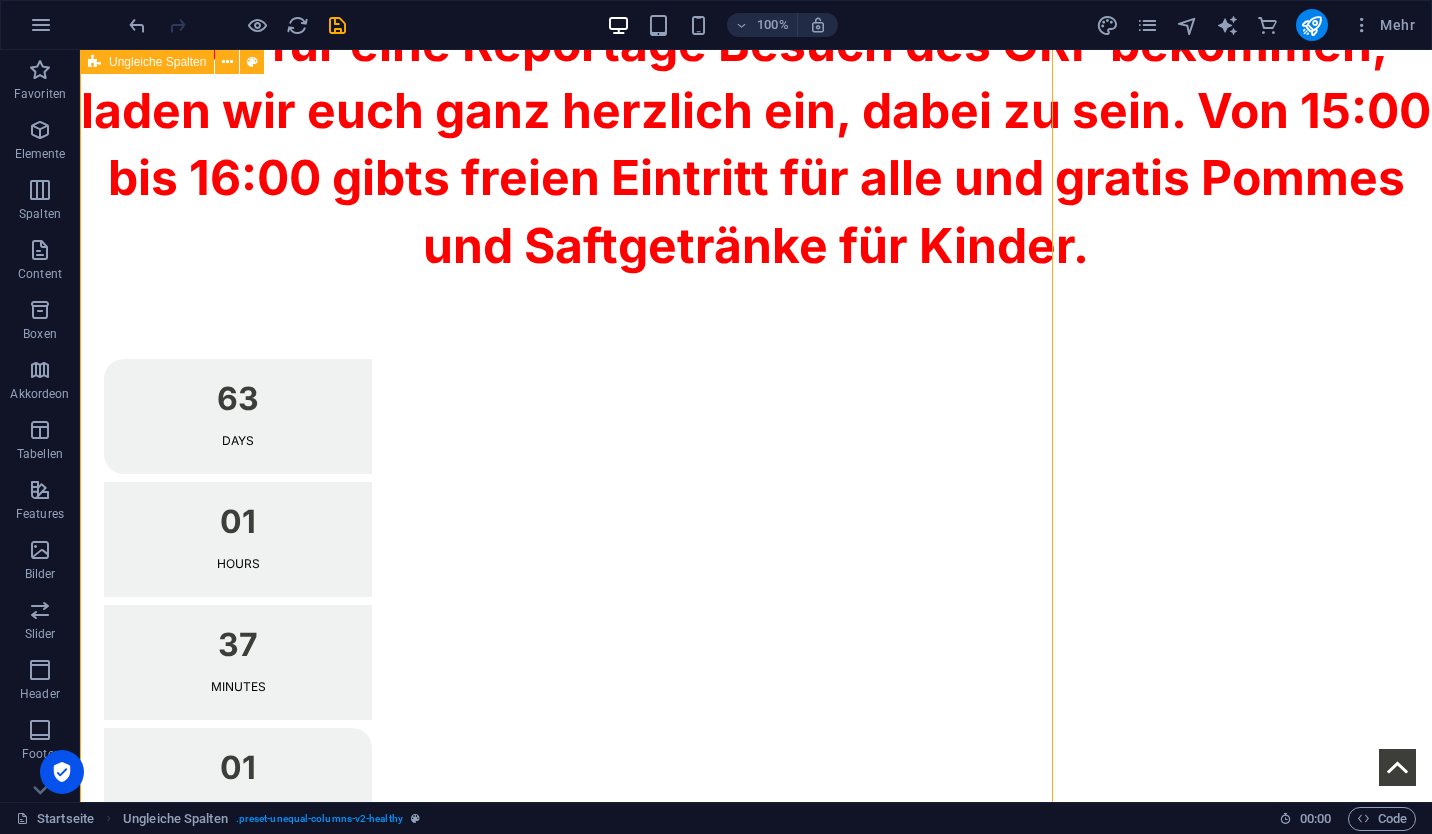 scroll, scrollTop: 548, scrollLeft: 0, axis: vertical 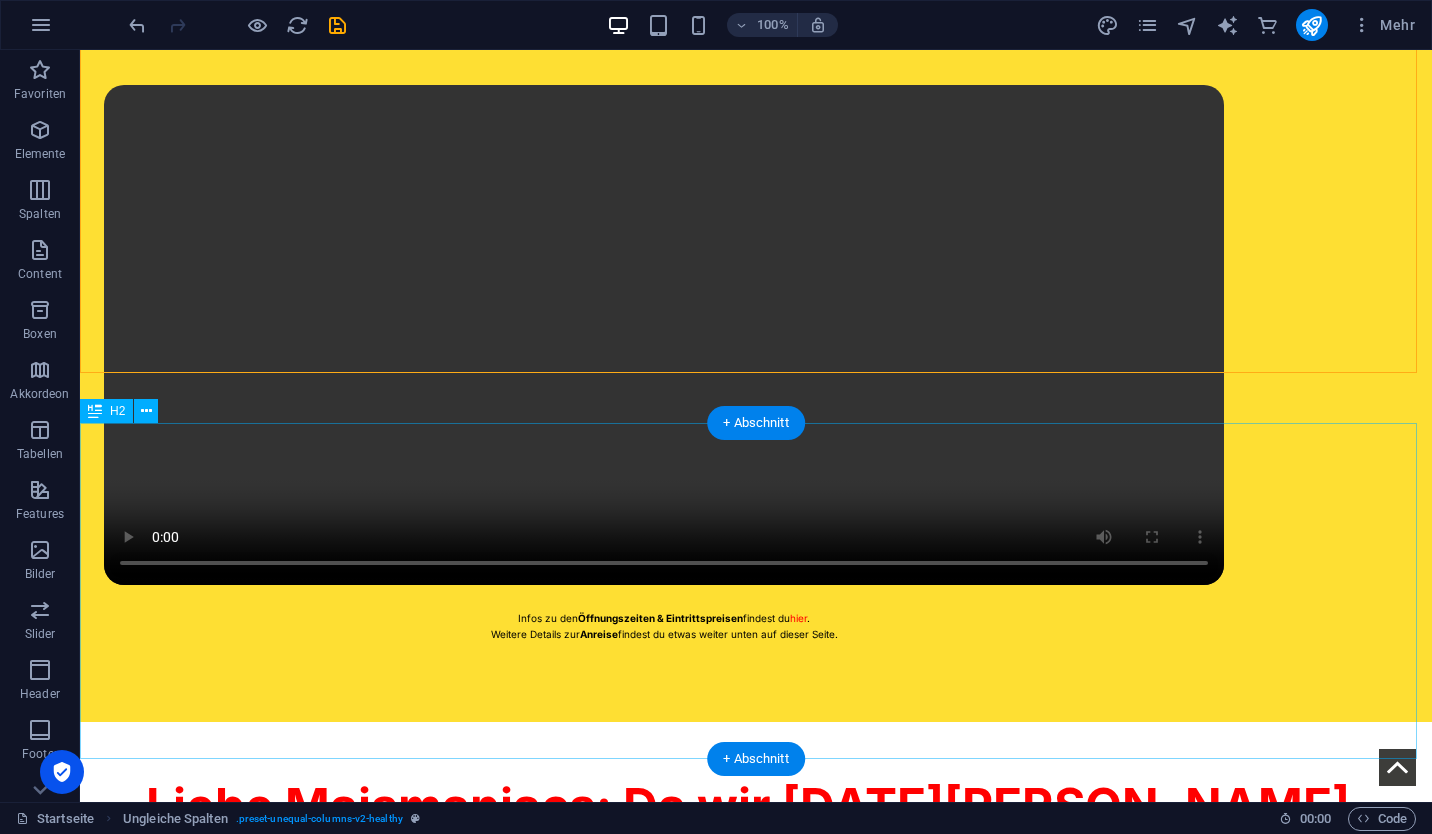click on "Liebe Maismaniacs: Da wir [DATE][PERSON_NAME], 18.07. für eine Reportage Besuch des ORF bekommen, laden wir euch ganz herzlich ein, dabei zu sein. Von 15:00 bis 16:00 gibts freien Eintritt für alle und gratis Pommes und Saftgetränke für Kinder." at bounding box center (756, 940) 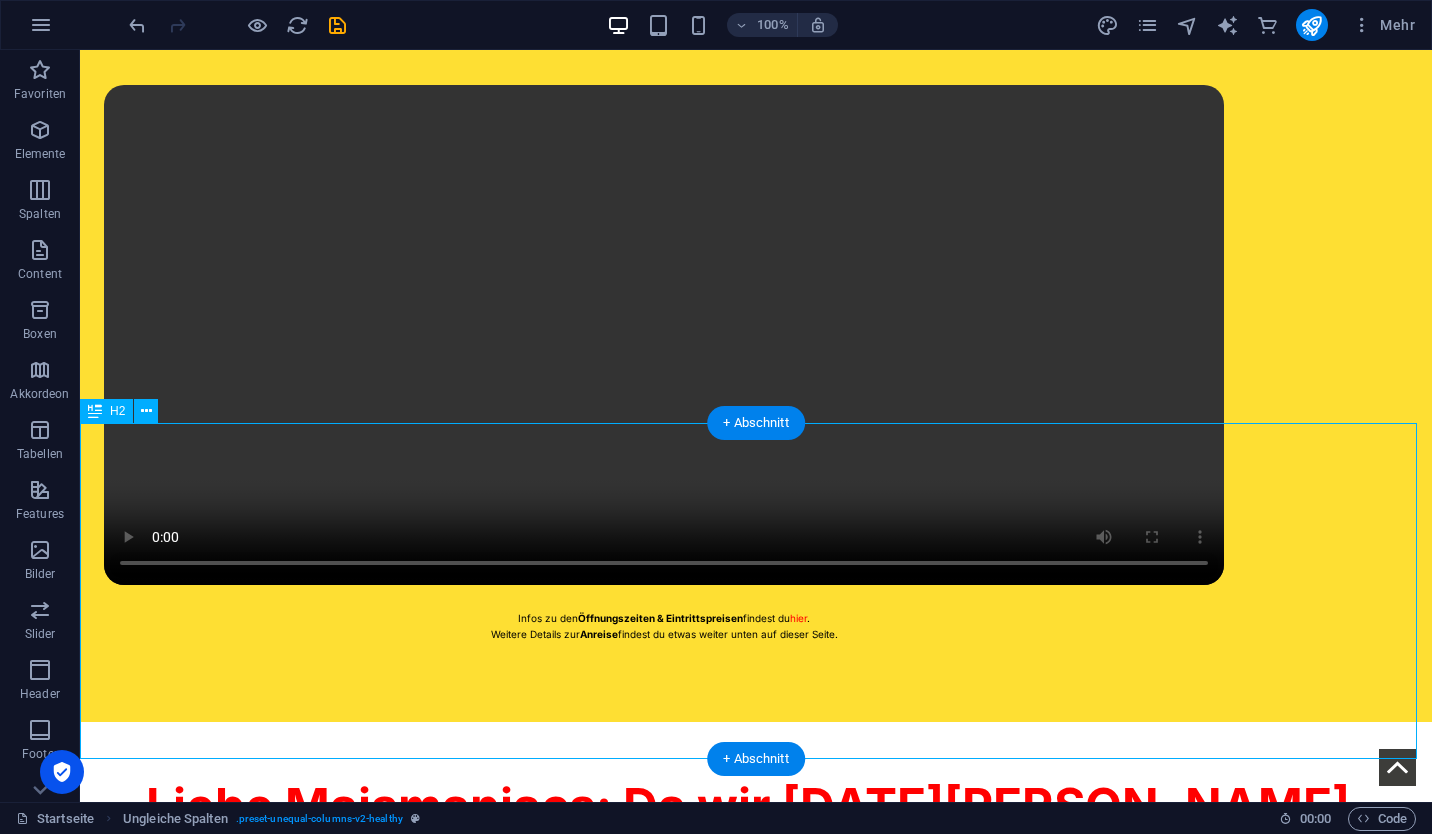 click on "Liebe Maismaniacs: Da wir [DATE][PERSON_NAME], 18.07. für eine Reportage Besuch des ORF bekommen, laden wir euch ganz herzlich ein, dabei zu sein. Von 15:00 bis 16:00 gibts freien Eintritt für alle und gratis Pommes und Saftgetränke für Kinder." at bounding box center (756, 940) 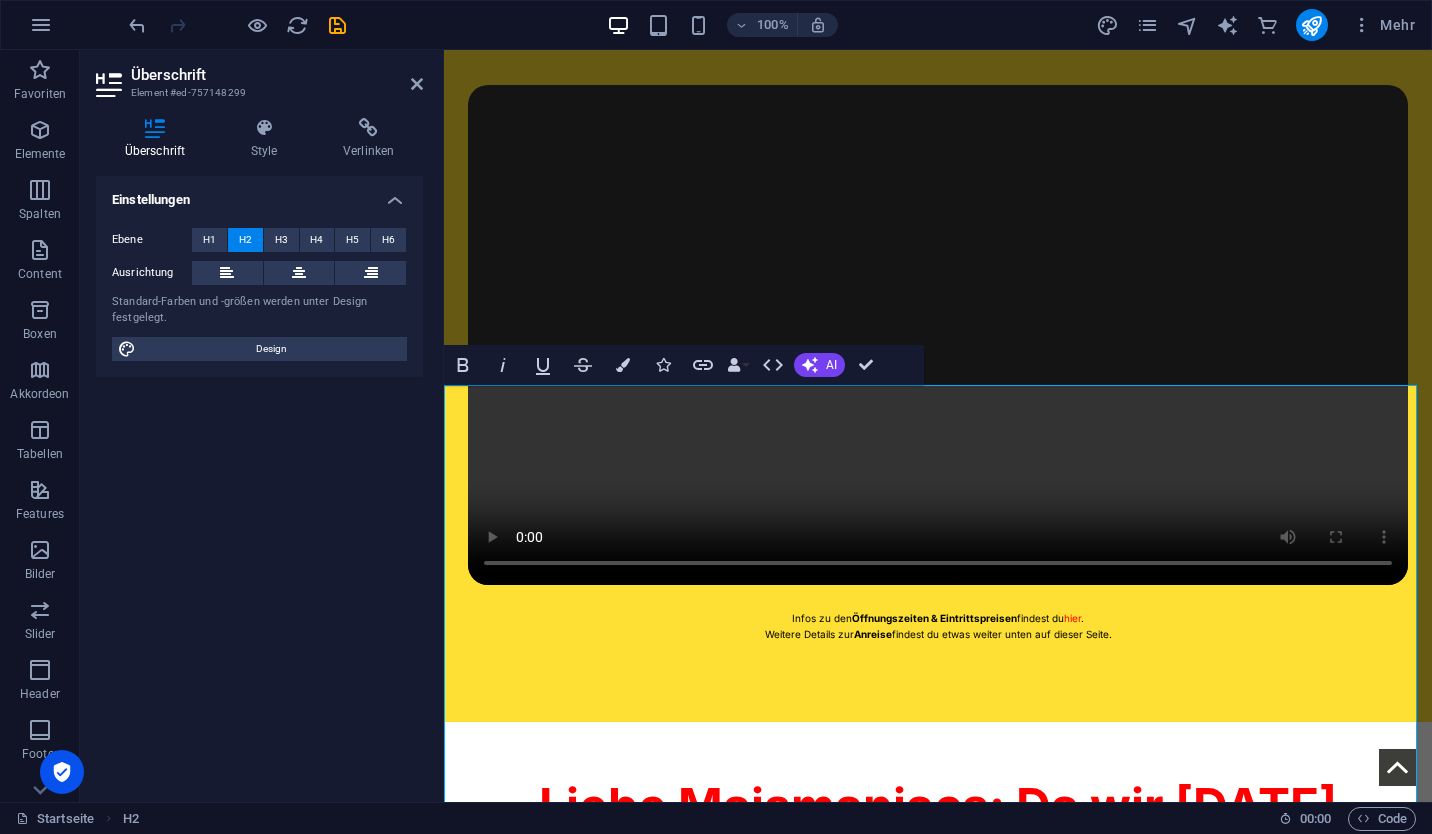 scroll, scrollTop: 1377, scrollLeft: 0, axis: vertical 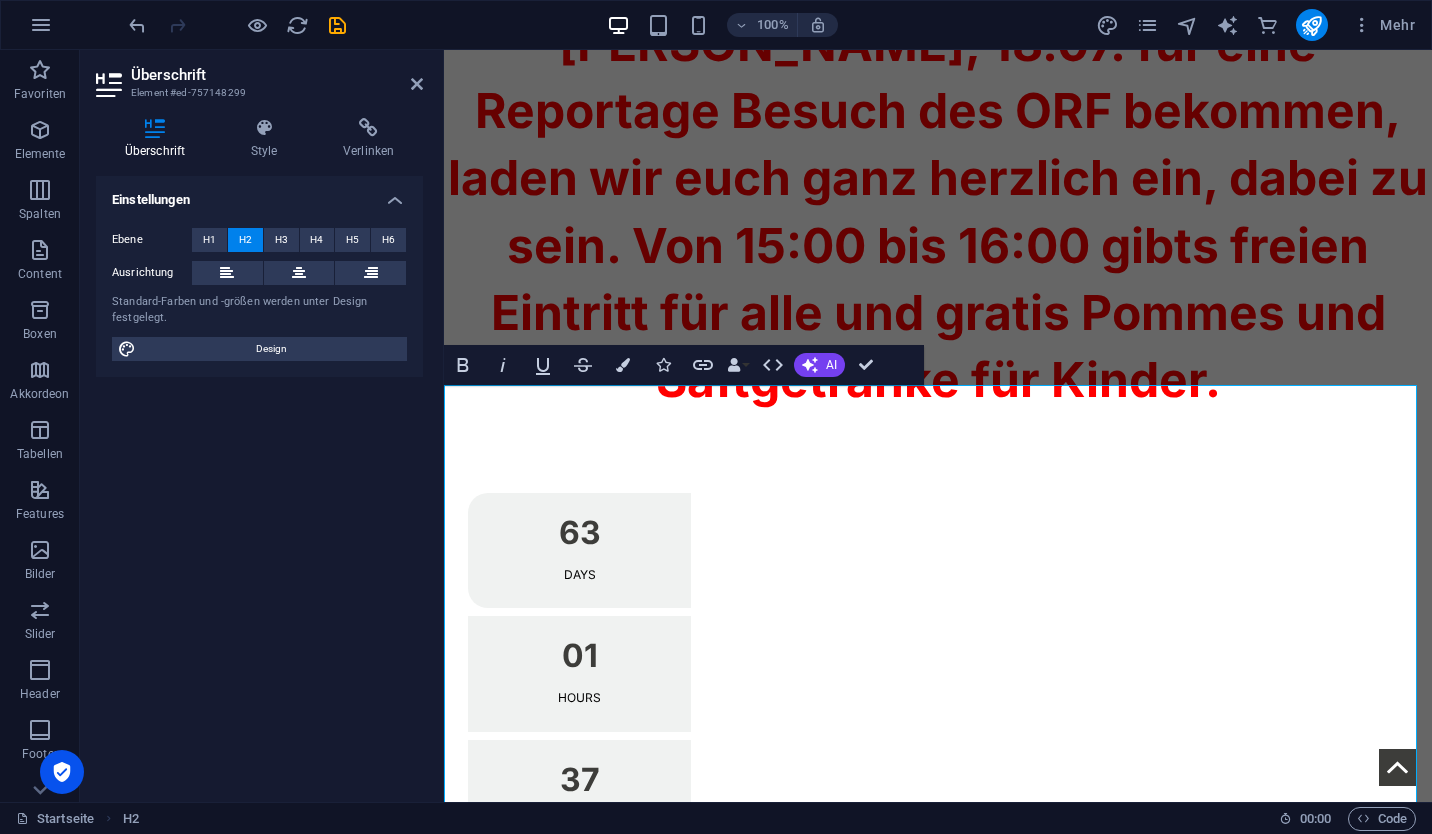 click on "Einstellungen" at bounding box center [259, 194] 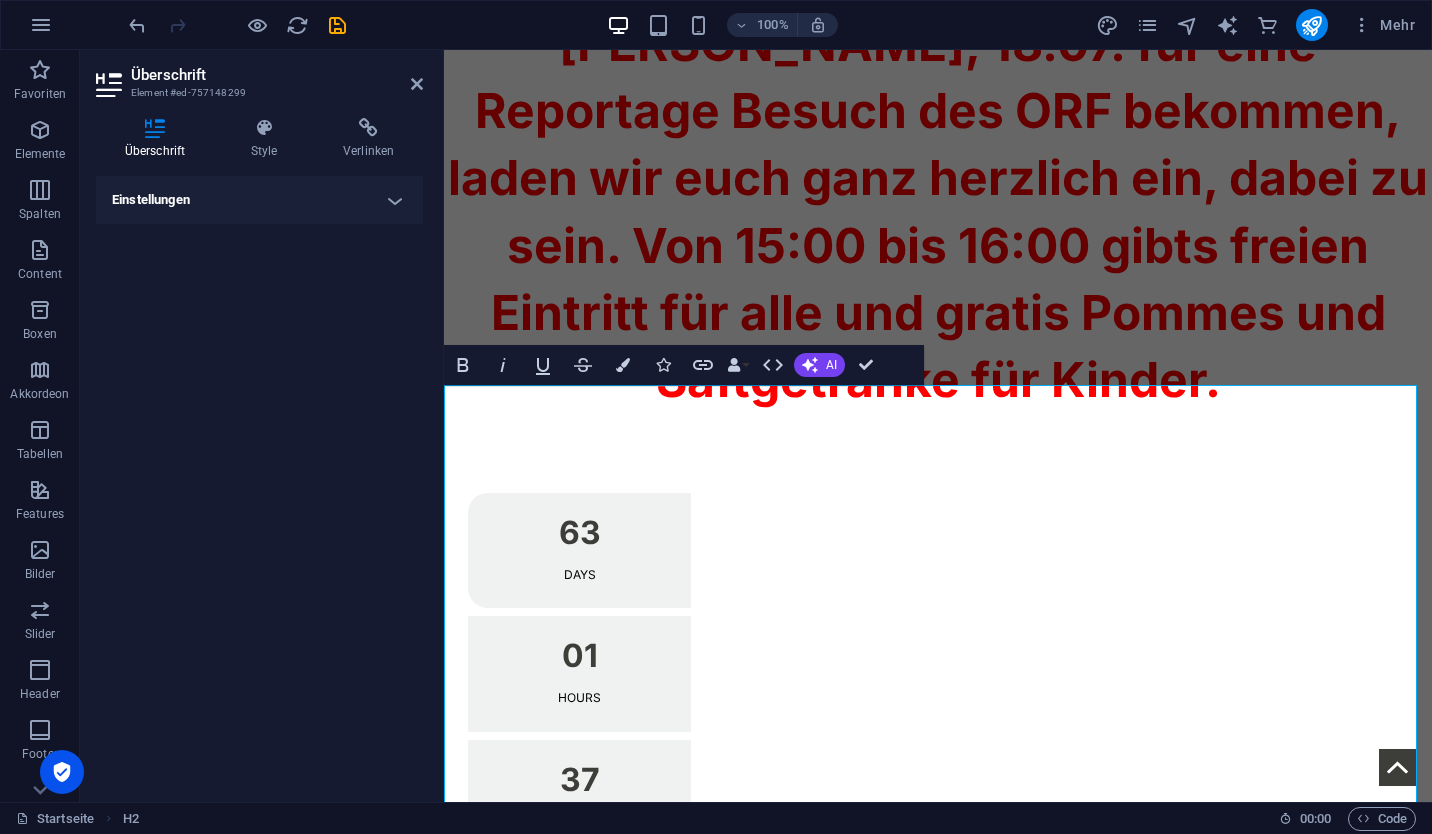 click on "Einstellungen" at bounding box center (259, 200) 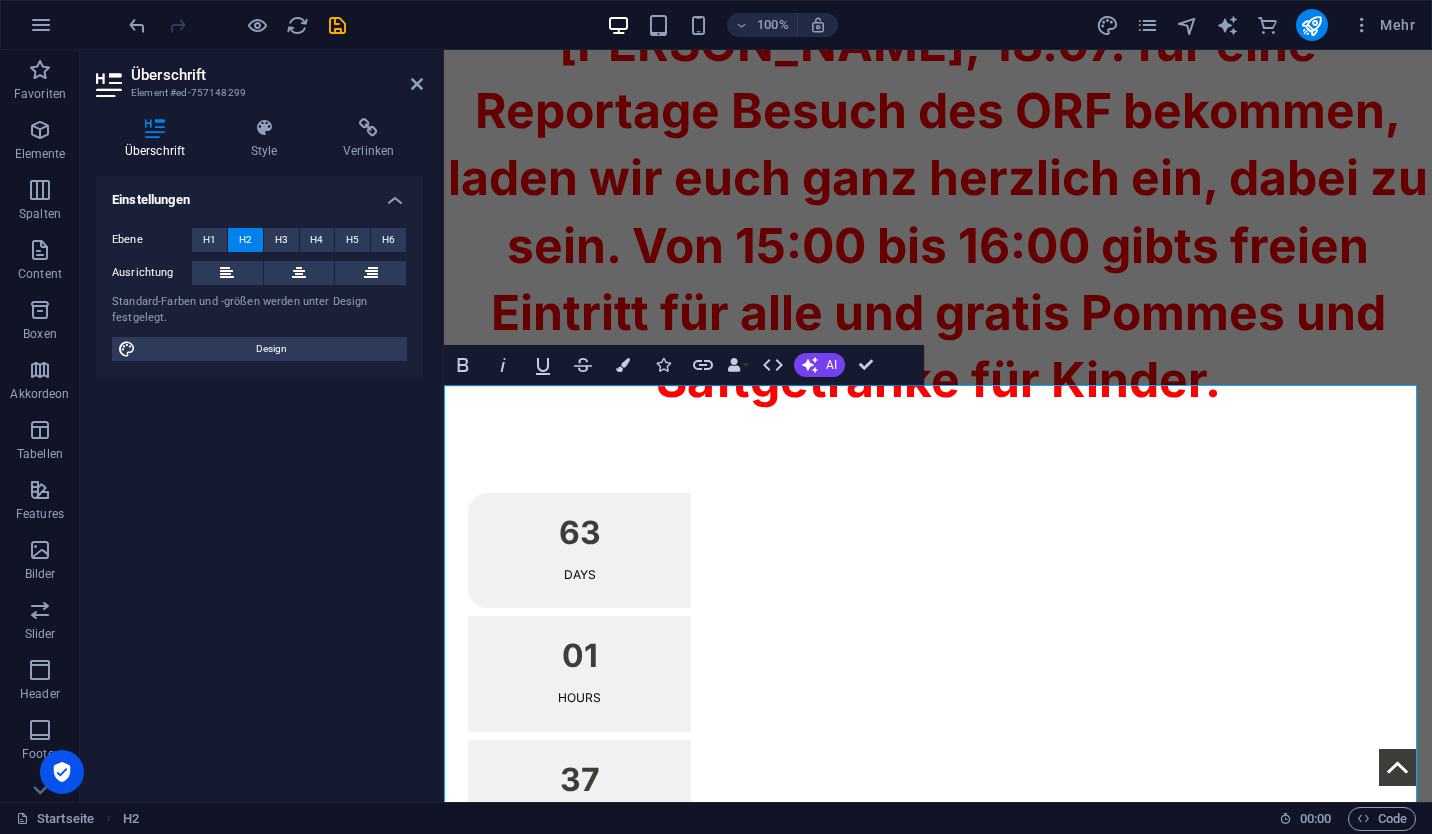 click on "Liebe Maismaniacs: Da wir [DATE][PERSON_NAME], 18.07. für eine Reportage Besuch des ORF bekommen, laden wir euch ganz herzlich ein, dabei zu sein. Von 15:00 bis 16:00 gibts freien Eintritt für alle und gratis Pommes und Saftgetränke für Kinder." at bounding box center (938, 178) 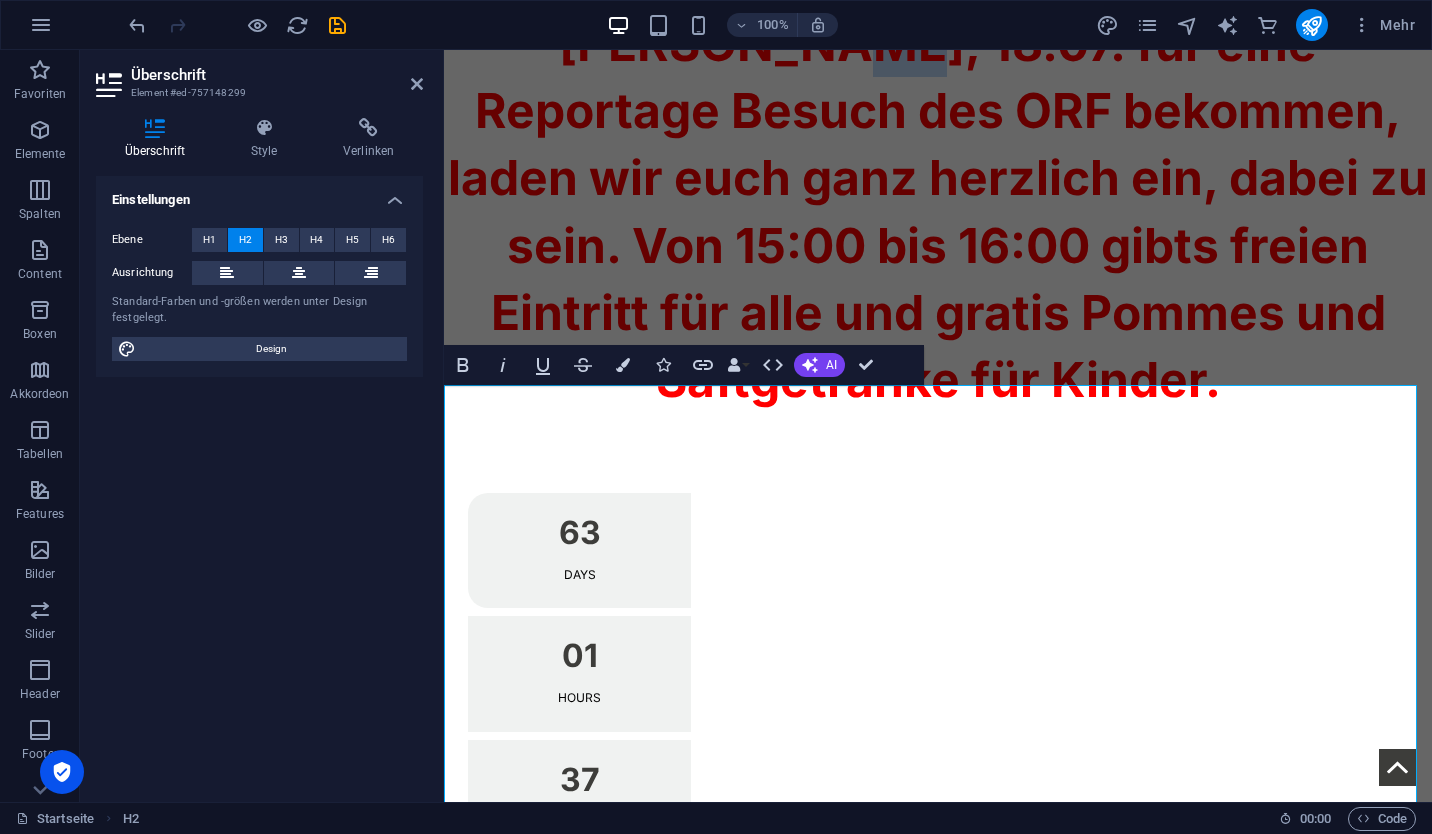 click on "Liebe Maismaniacs: Da wir [DATE][PERSON_NAME], 18.07. für eine Reportage Besuch des ORF bekommen, laden wir euch ganz herzlich ein, dabei zu sein. Von 15:00 bis 16:00 gibts freien Eintritt für alle und gratis Pommes und Saftgetränke für Kinder." at bounding box center (938, 178) 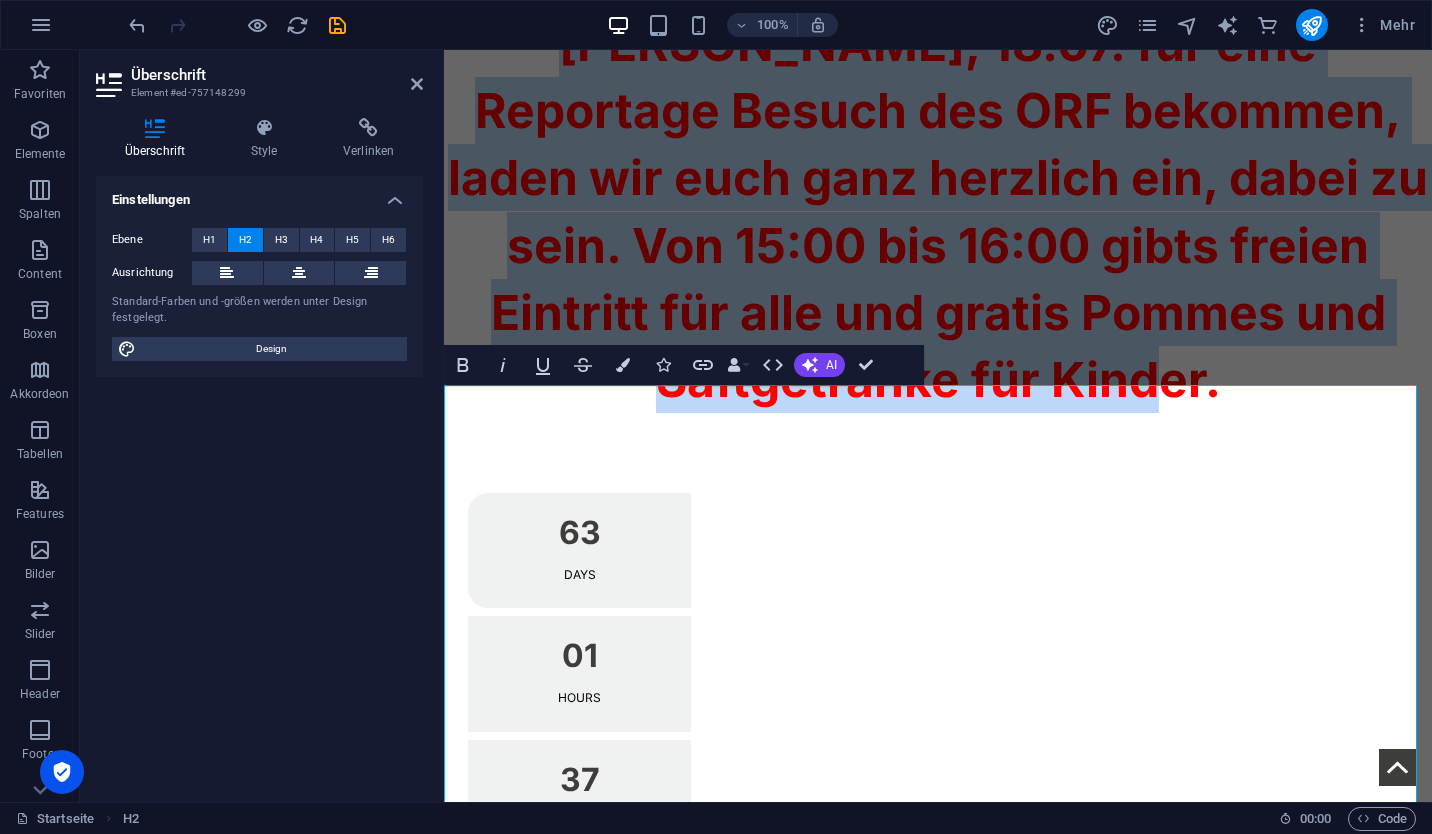 click on "Liebe Maismaniacs: Da wir [DATE][PERSON_NAME], 18.07. für eine Reportage Besuch des ORF bekommen, laden wir euch ganz herzlich ein, dabei zu sein. Von 15:00 bis 16:00 gibts freien Eintritt für alle und gratis Pommes und Saftgetränke für Kinder." at bounding box center [938, 178] 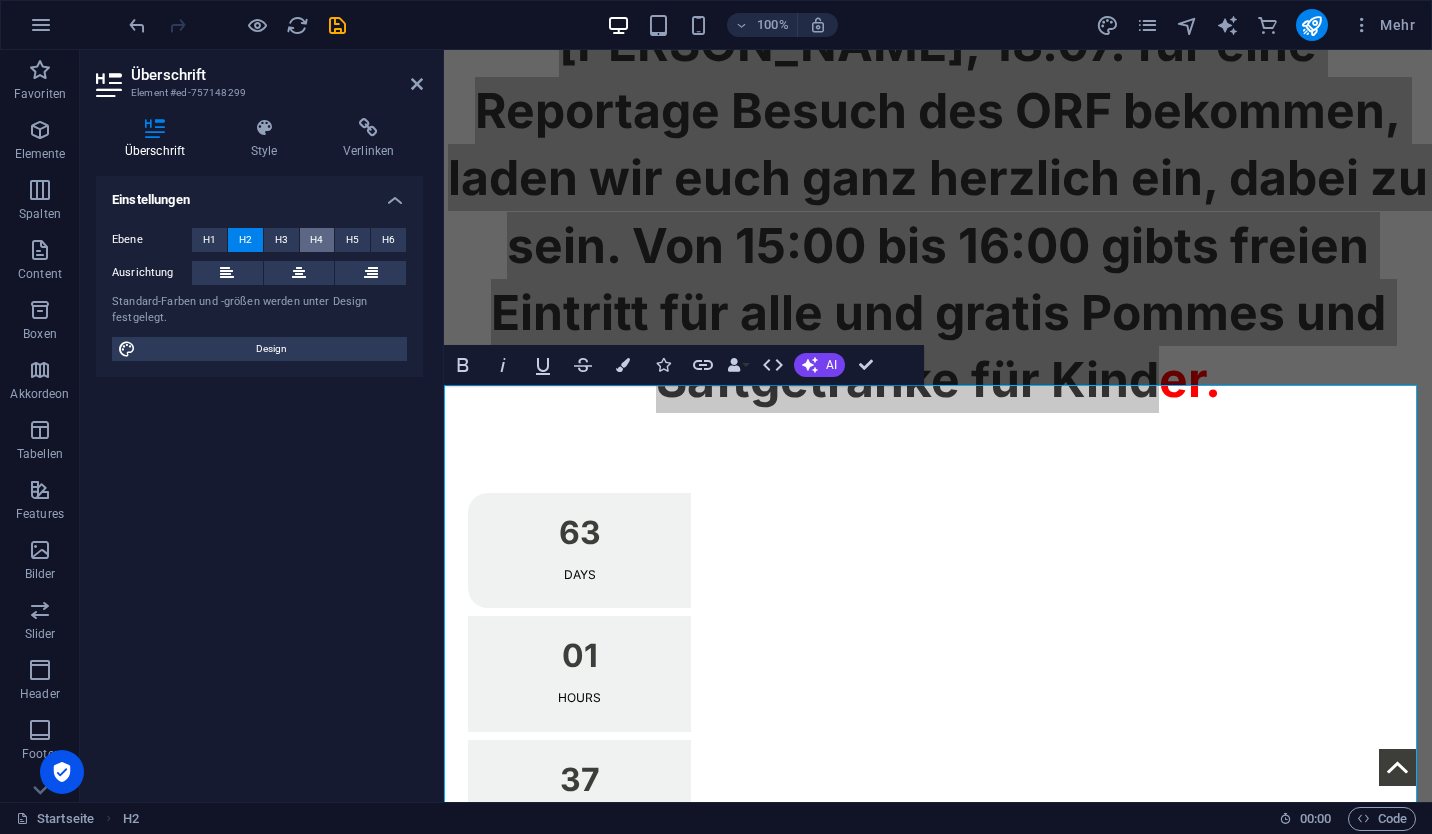 click on "H4" at bounding box center (316, 240) 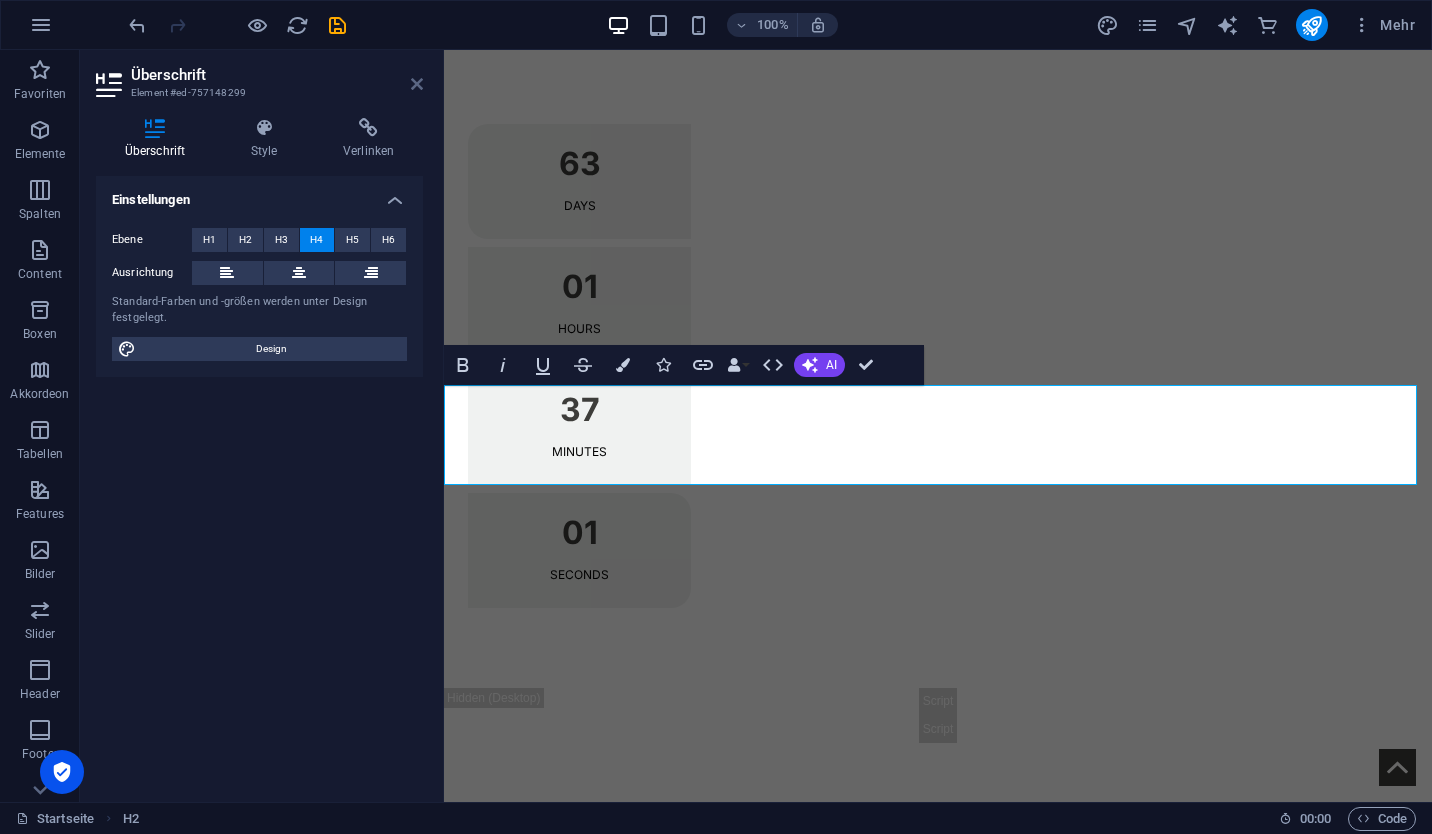 click at bounding box center (417, 84) 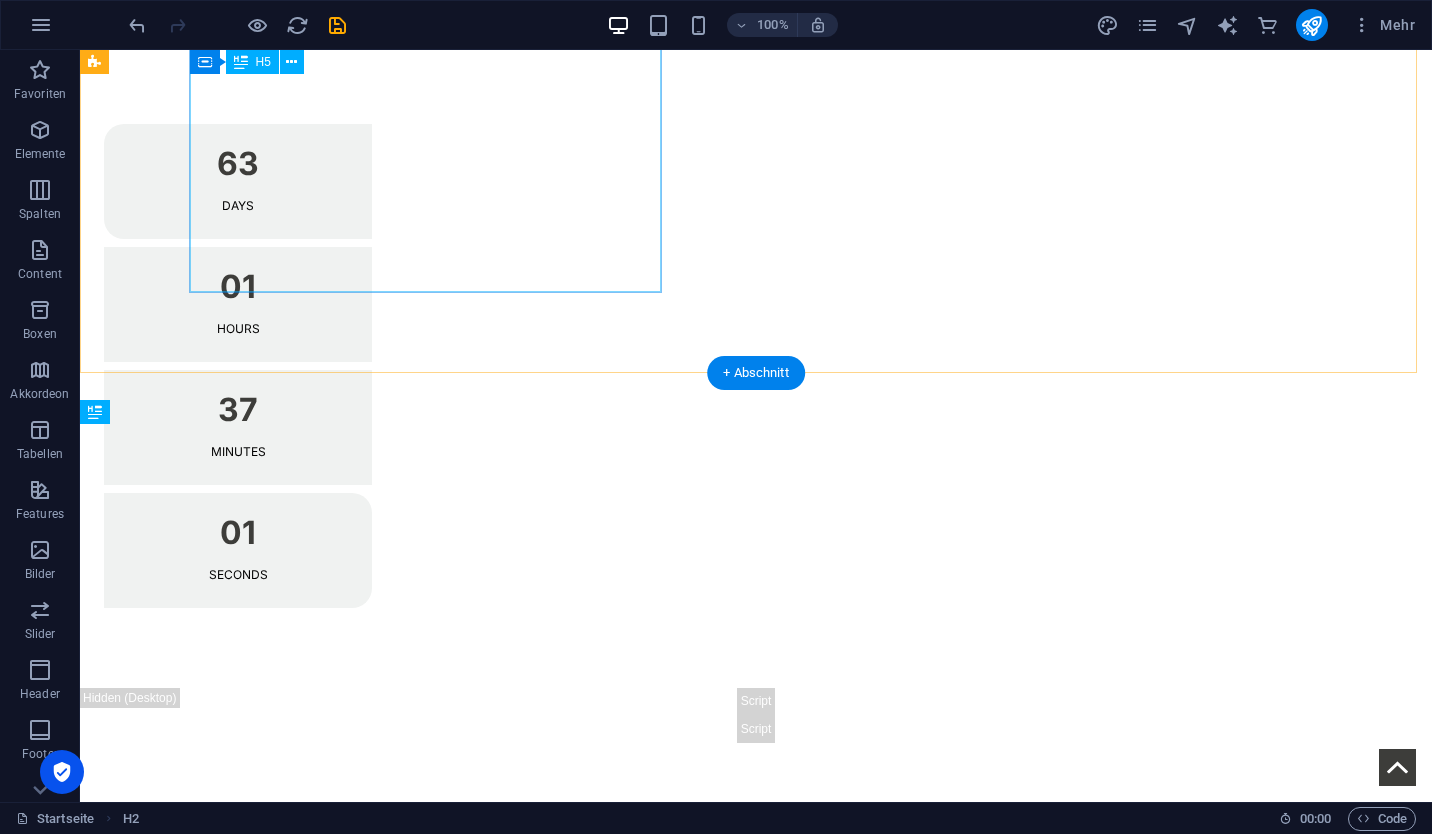 scroll, scrollTop: 548, scrollLeft: 0, axis: vertical 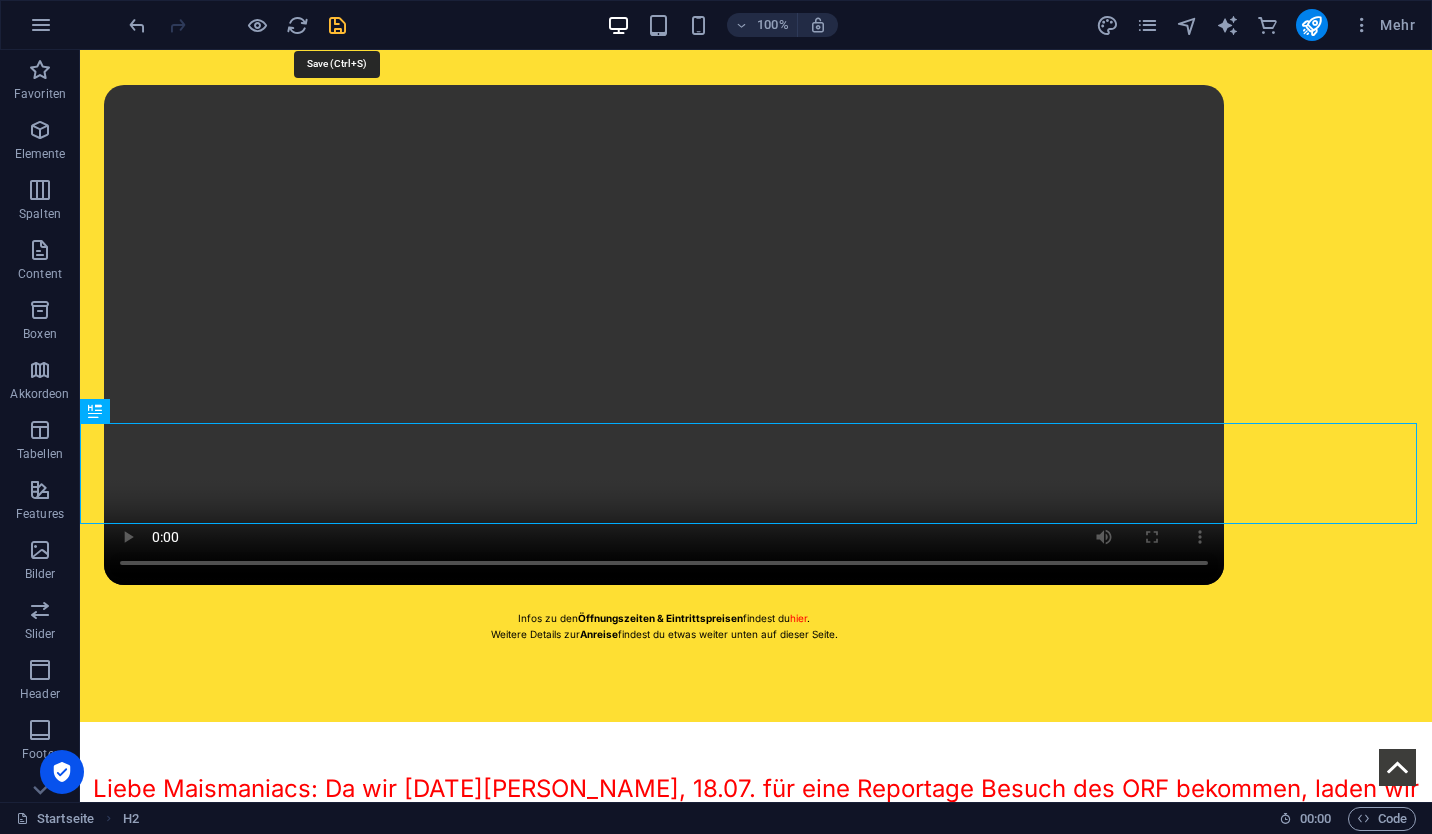 click at bounding box center (337, 25) 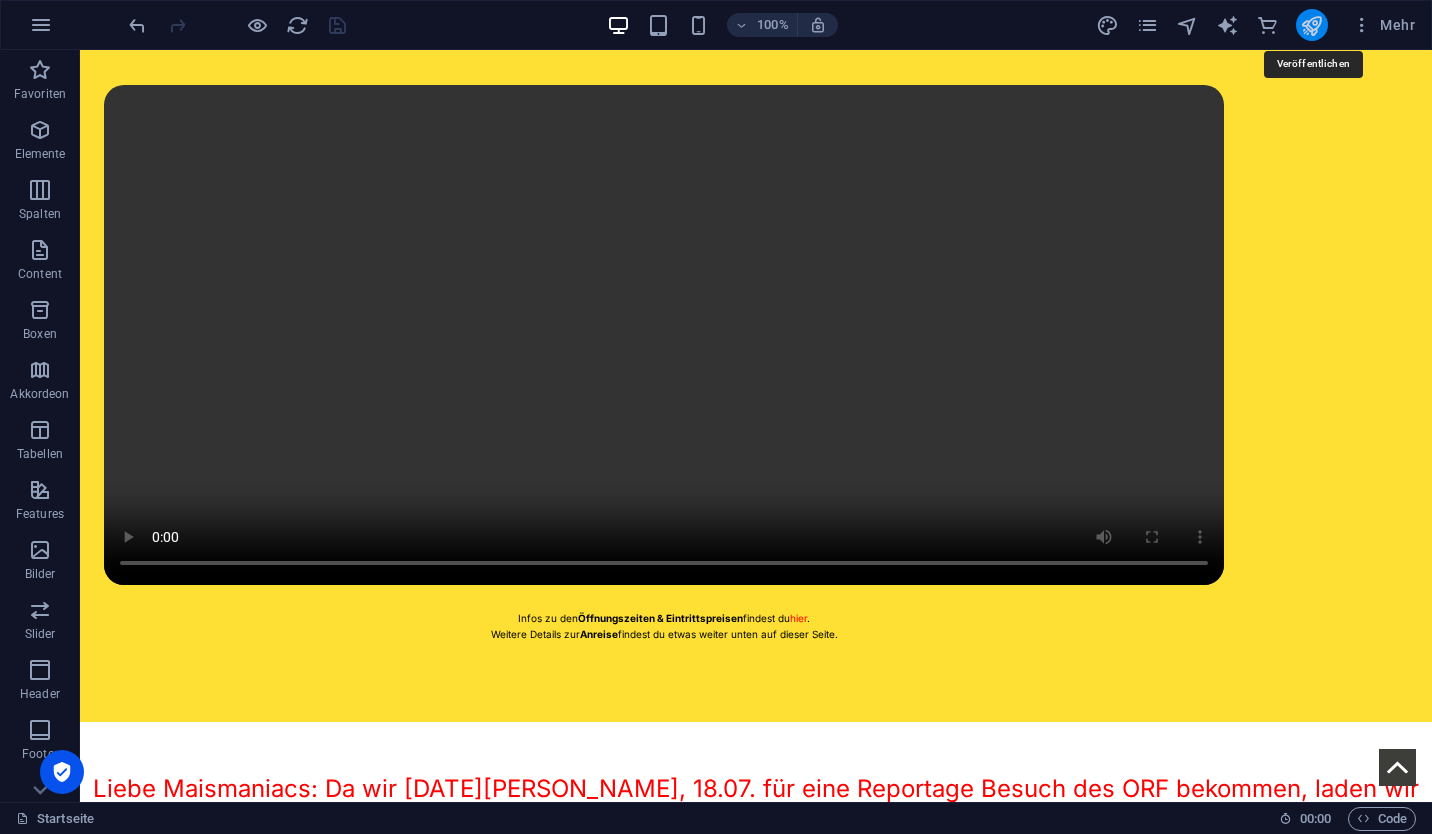 click at bounding box center [1311, 25] 